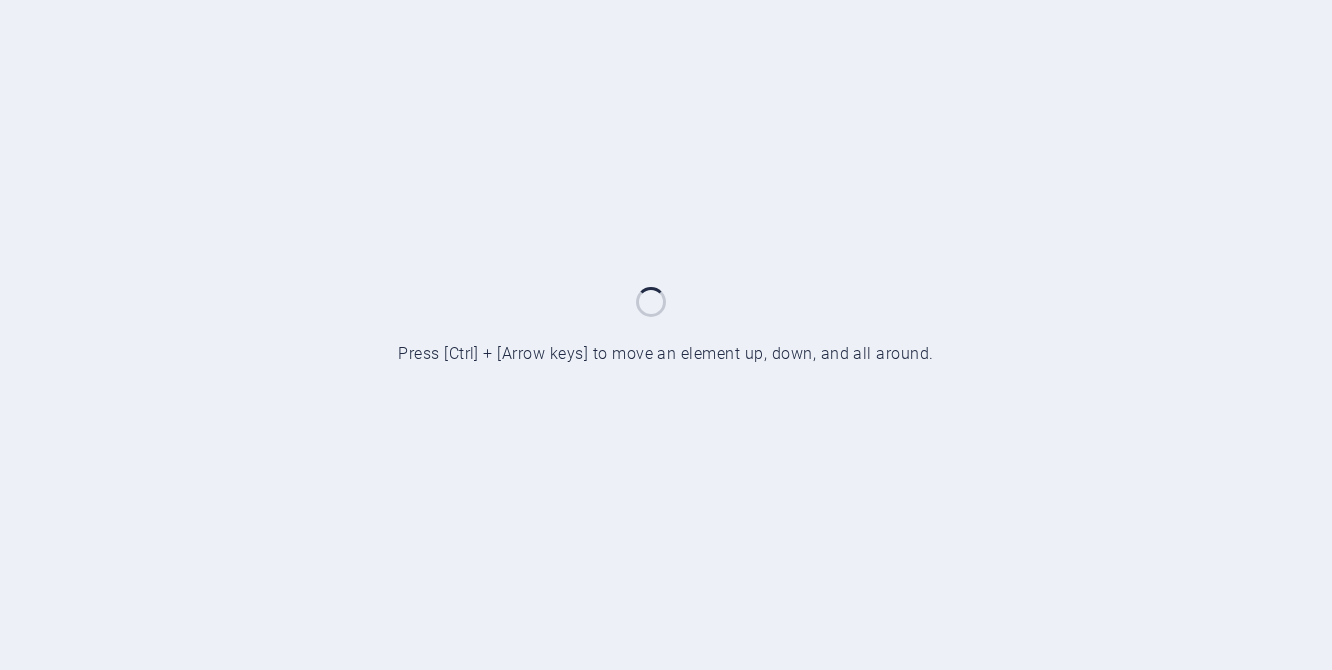 scroll, scrollTop: 0, scrollLeft: 0, axis: both 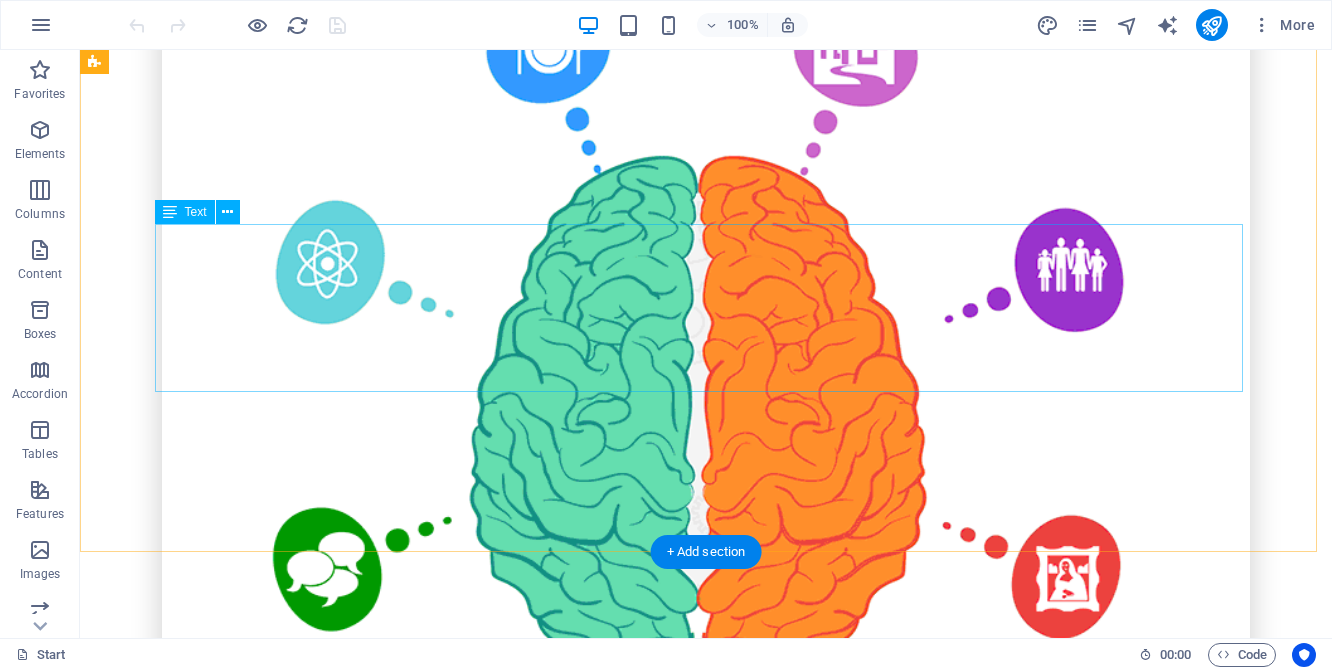 click on "Impact Ireland has developed this Privacy Statement to show our strong commitment to complying with the  General Data Protection Regulation (GDPR) . We are dedicated to ensuring that any personal information you provide is kept private and used only for the purposes described in our Privacy Policy. All personal data will be handled with the highest levels of security and confidentiality, in full accordance with the GDPR and the  Data Protection Act 1988–2018 . This statement outlines Impact Ireland’s commitment to protecting the privacy of users of our website. By using this site, you agree to the terms set out in this Privacy Statement. If you do not agree with these terms or do not want your information to be collected, you may exit the site." at bounding box center (706, 2659) 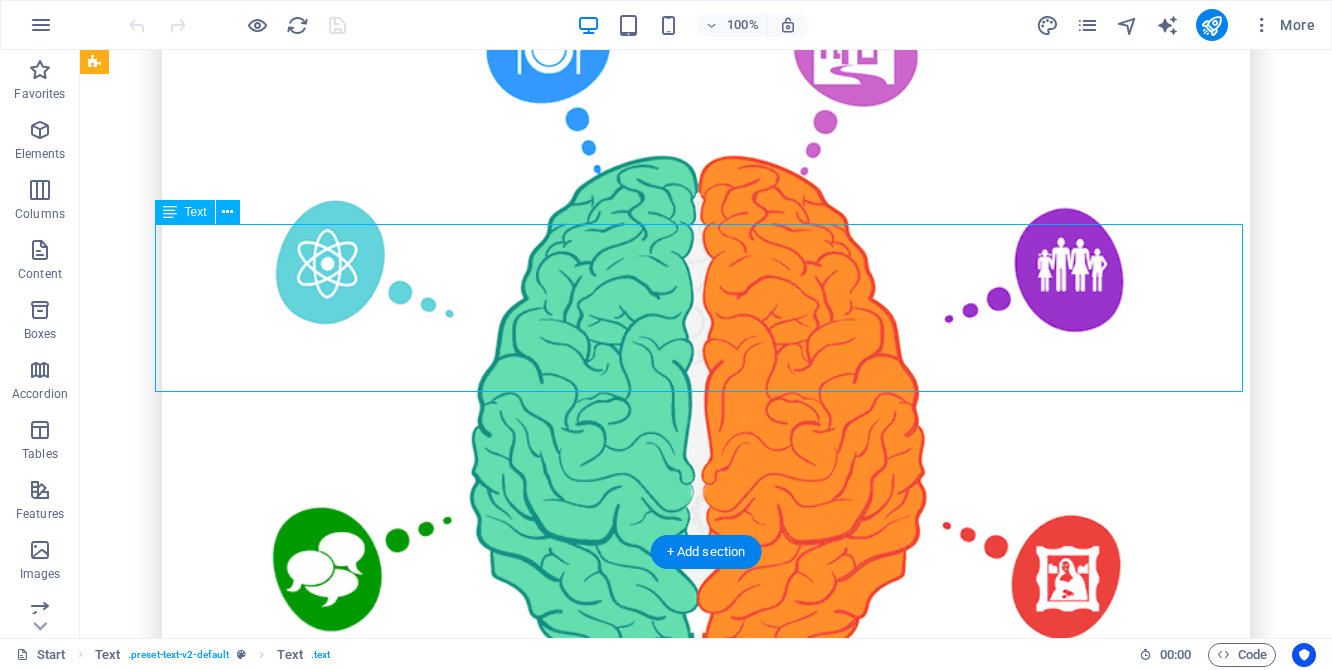 drag, startPoint x: 1102, startPoint y: 382, endPoint x: 161, endPoint y: 266, distance: 948.12286 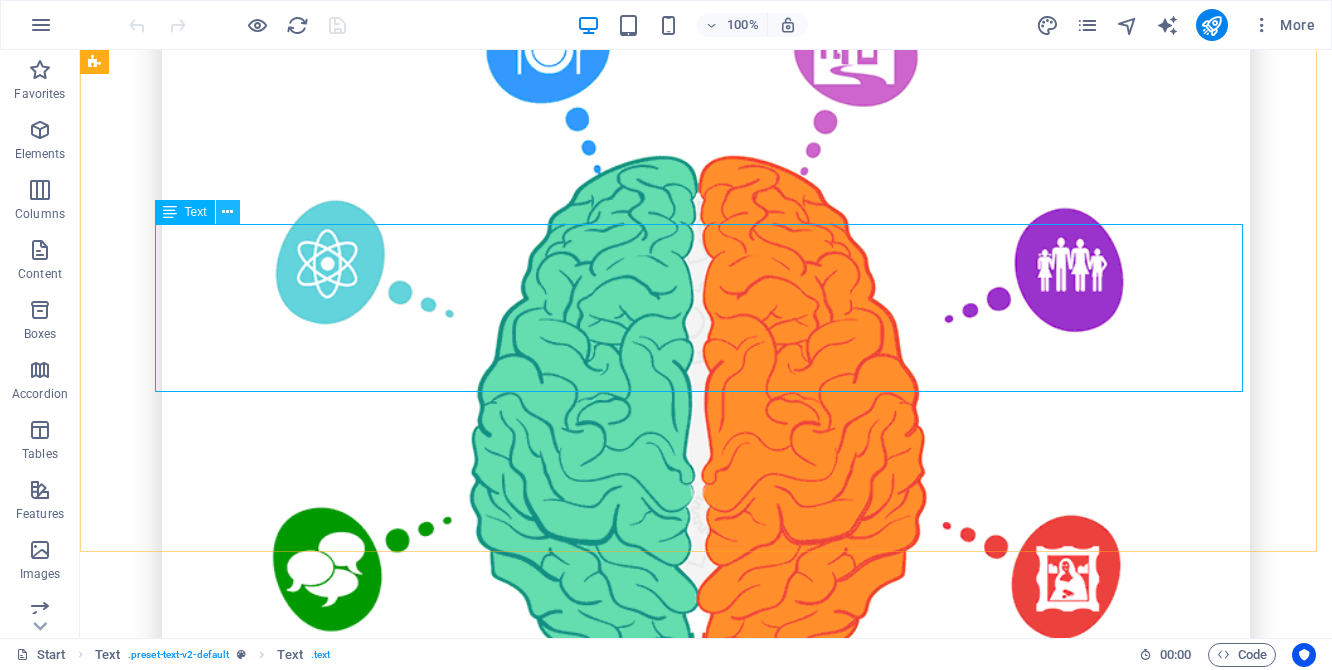 click at bounding box center [227, 212] 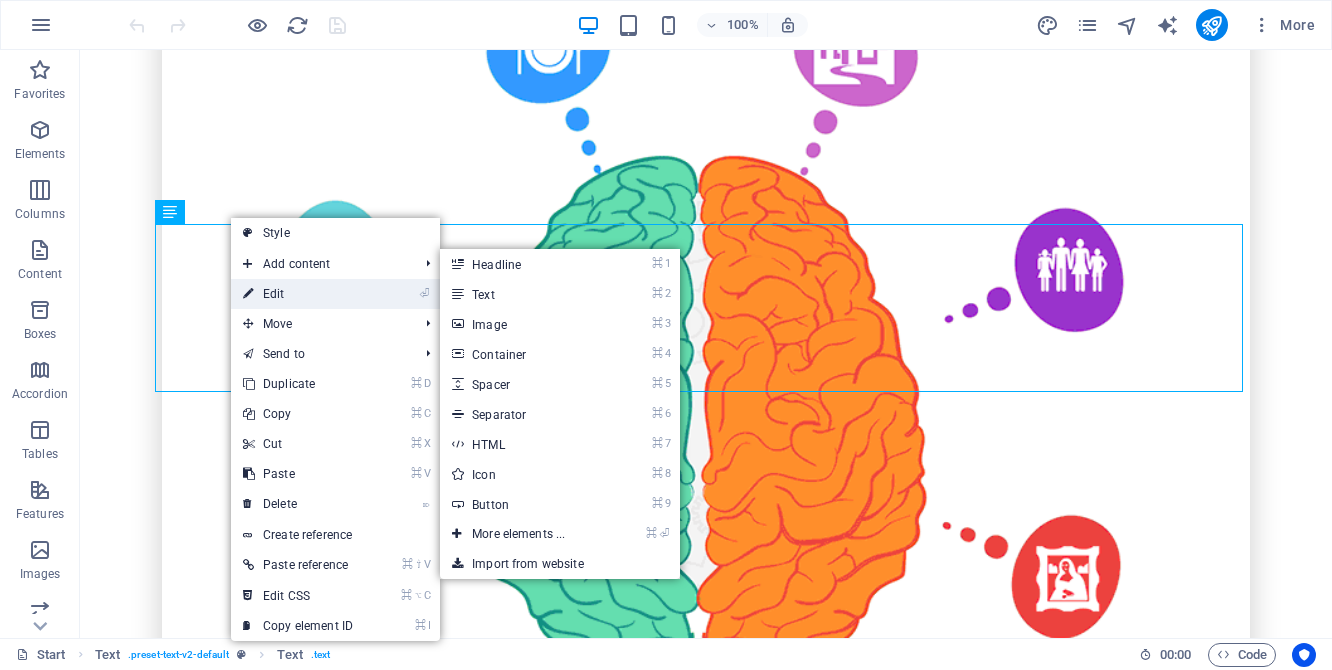 click on "⏎  Edit" at bounding box center [298, 294] 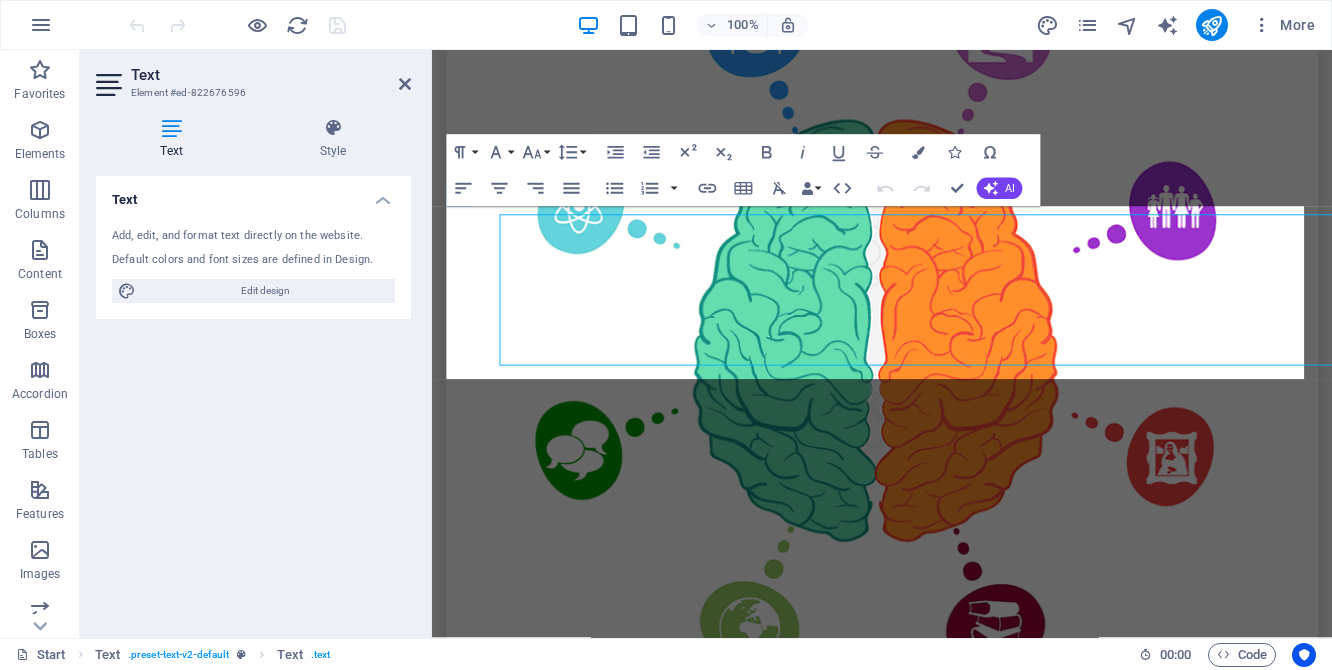 scroll, scrollTop: 1454, scrollLeft: 0, axis: vertical 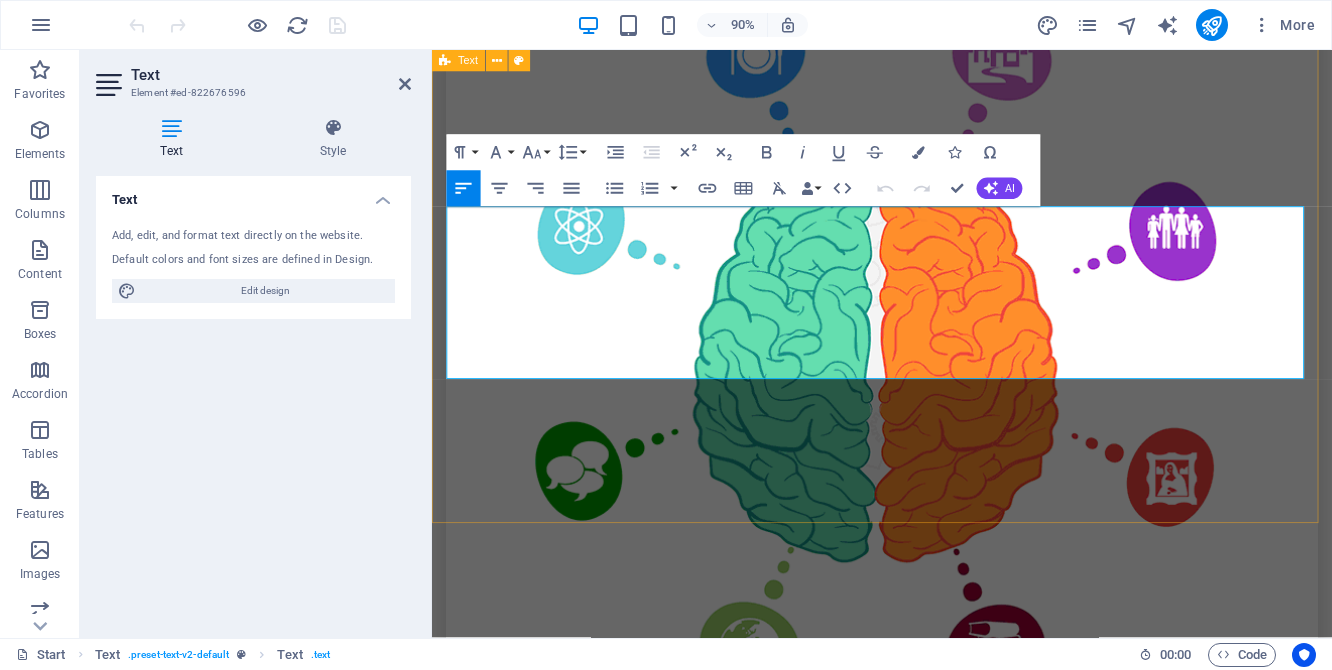 drag, startPoint x: 594, startPoint y: 405, endPoint x: 437, endPoint y: 202, distance: 256.62814 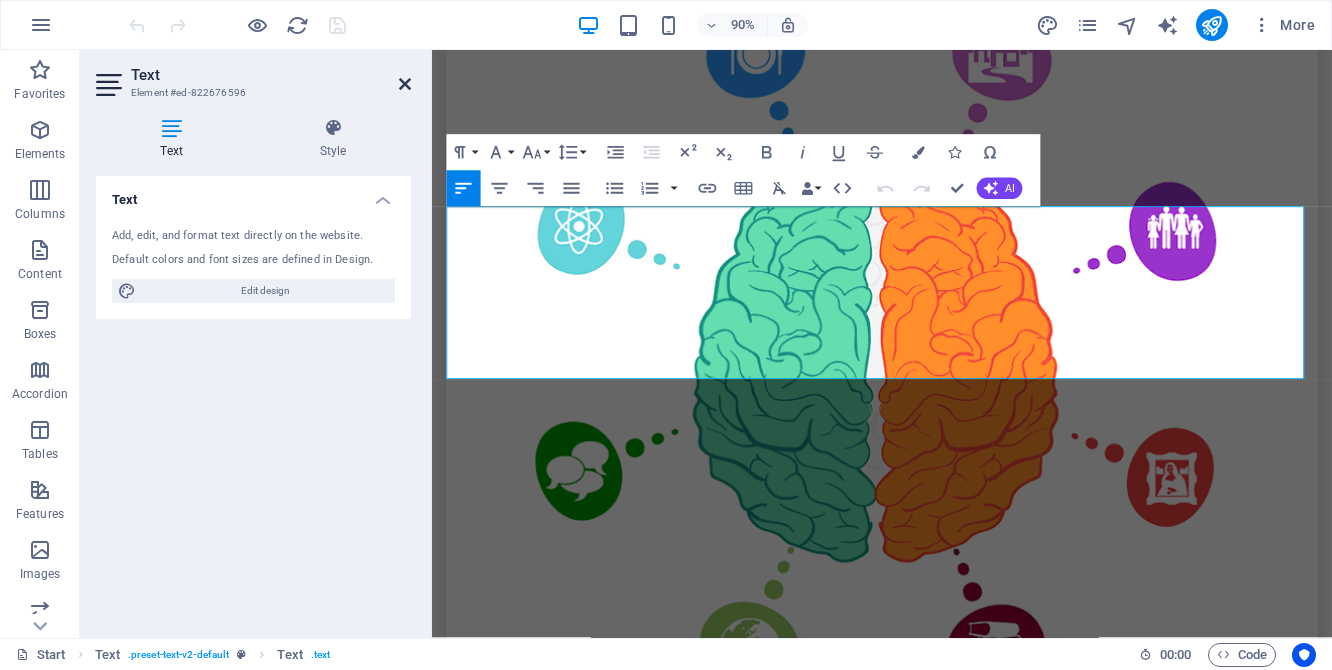 click at bounding box center (405, 84) 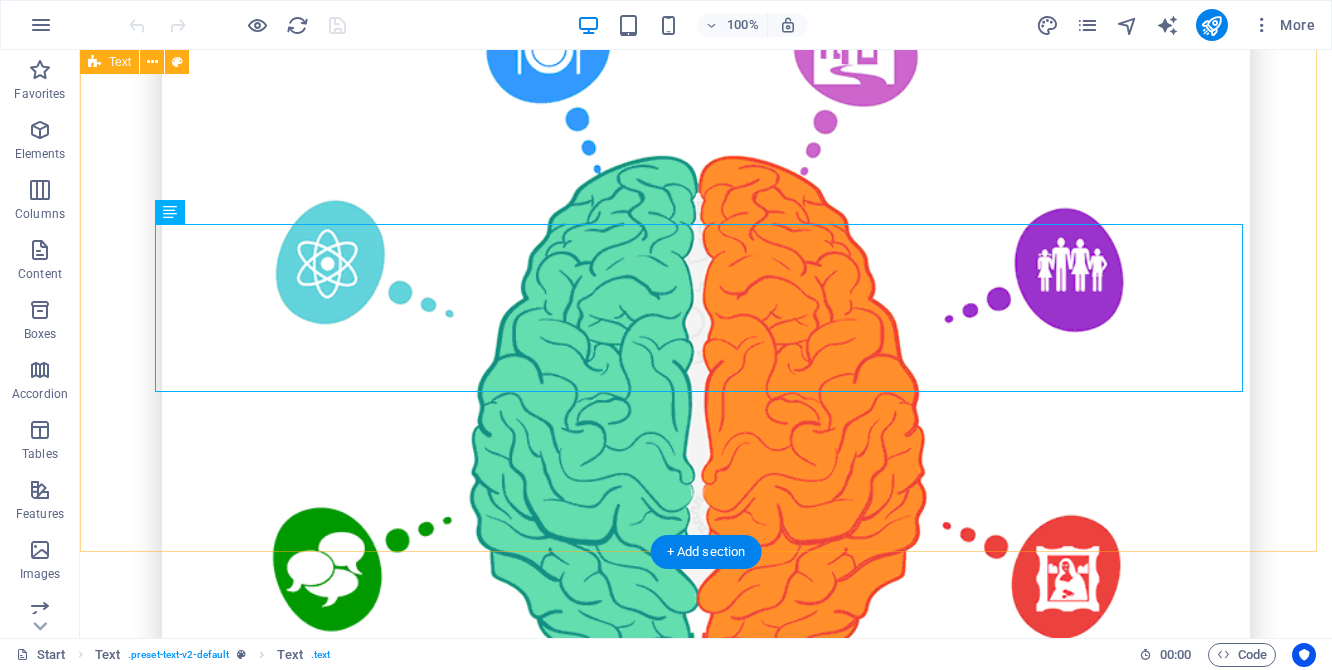 click on "Privacy Statement Impact Ireland has developed this Privacy Statement to show our strong commitment to complying with the  General Data Protection Regulation (GDPR) . We are dedicated to ensuring that any personal information you provide is kept private and used only for the purposes described in our Privacy Policy. All personal data will be handled with the highest levels of security and confidentiality, in full accordance with the GDPR and the  Data Protection Act 1988–2018 . This statement outlines Impact Ireland’s commitment to protecting the privacy of users of our website. By using this site, you agree to the terms set out in this Privacy Statement. If you do not agree with these terms or do not want your information to be collected, you may exit the site." at bounding box center (706, 2629) 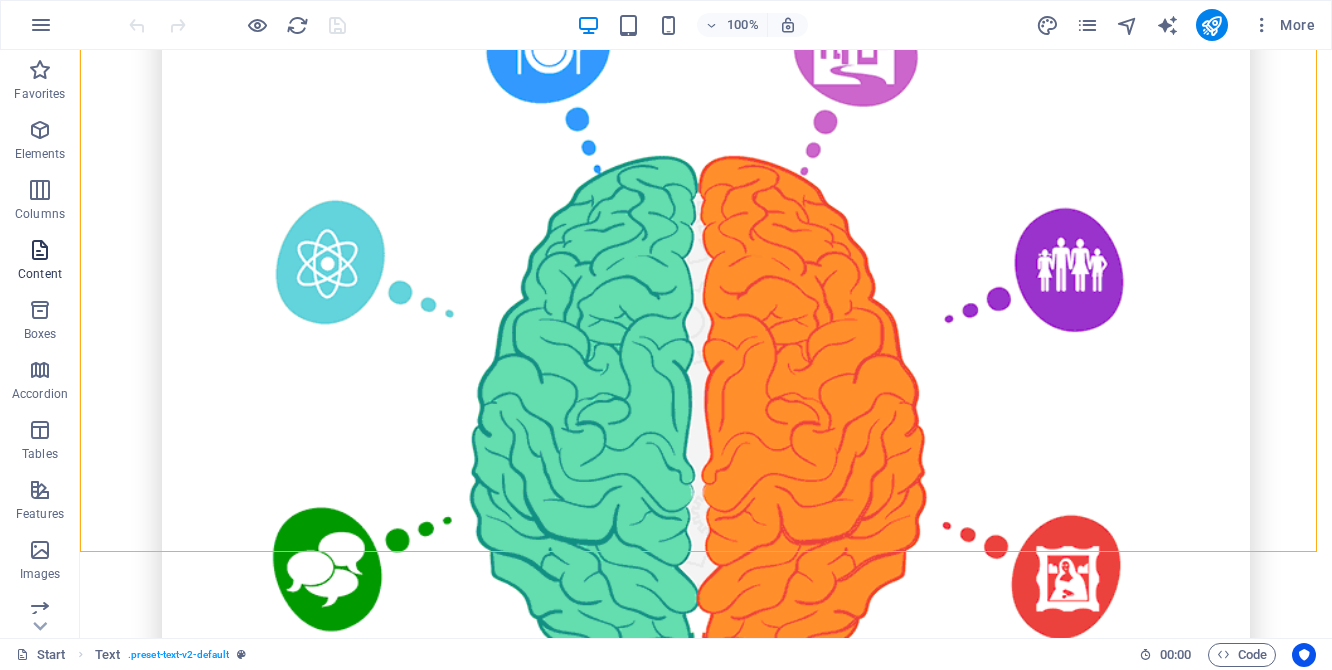 click at bounding box center [40, 250] 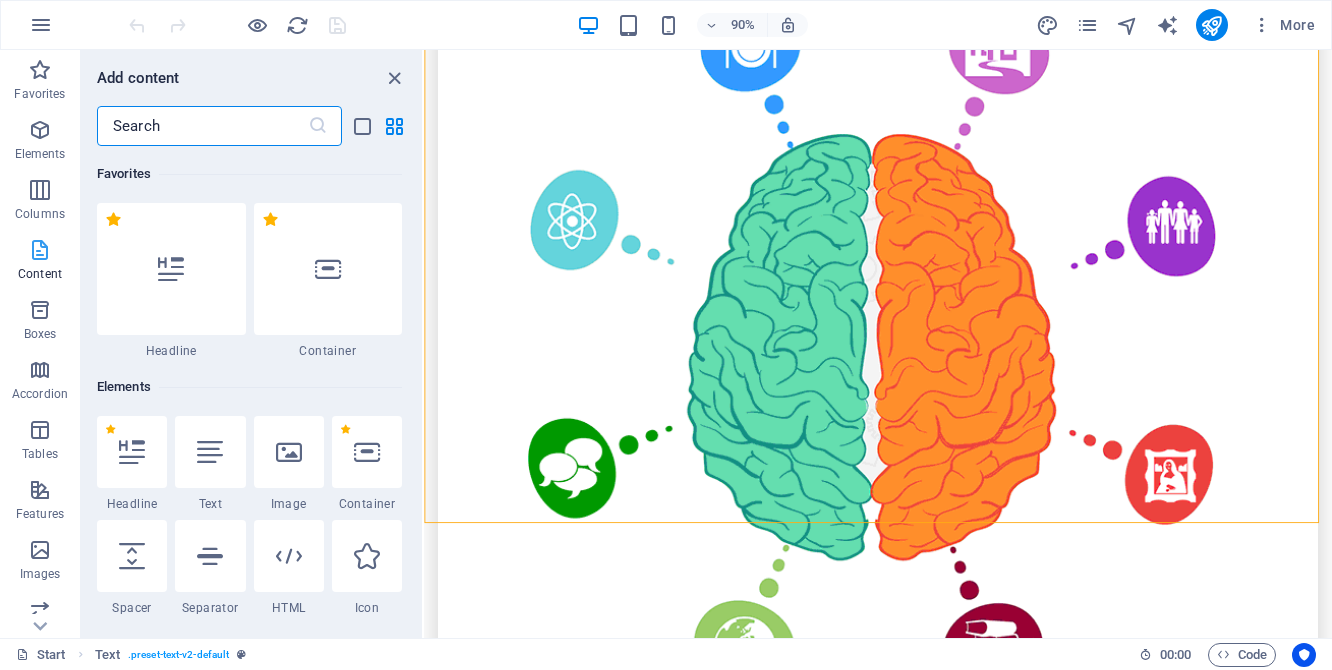scroll, scrollTop: 1454, scrollLeft: 0, axis: vertical 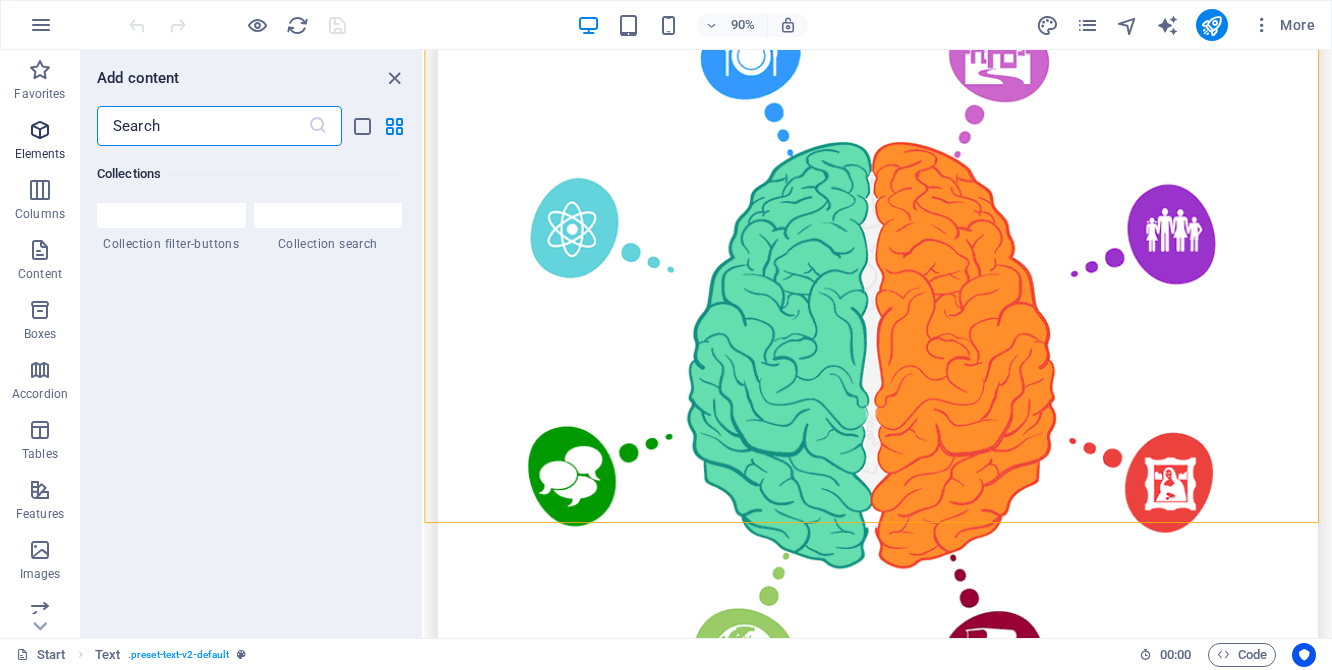 click at bounding box center [40, 130] 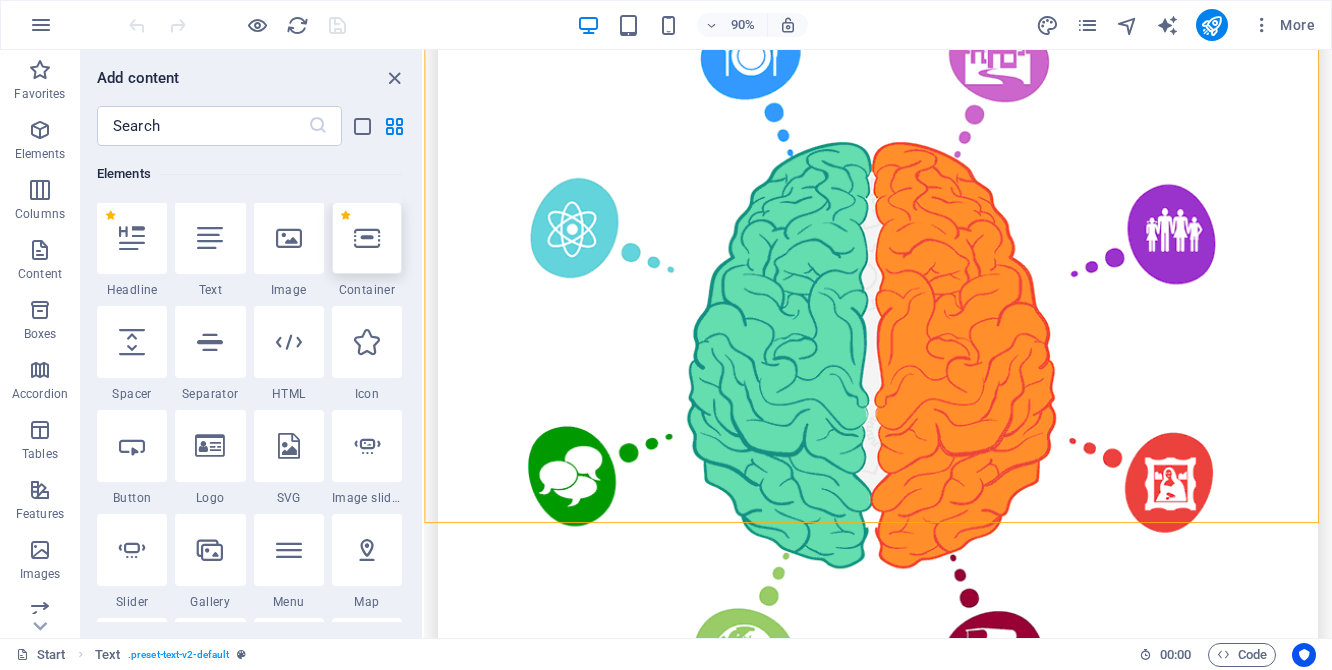 scroll, scrollTop: 213, scrollLeft: 0, axis: vertical 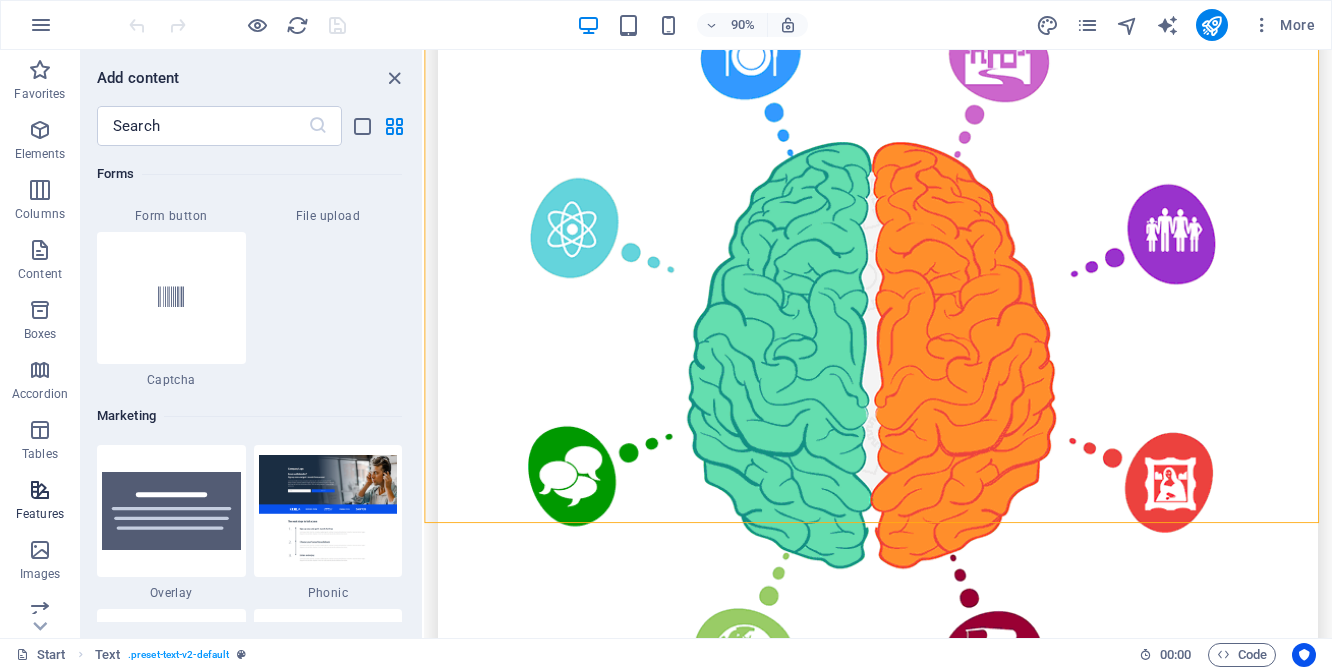 click on "Features" at bounding box center (40, 502) 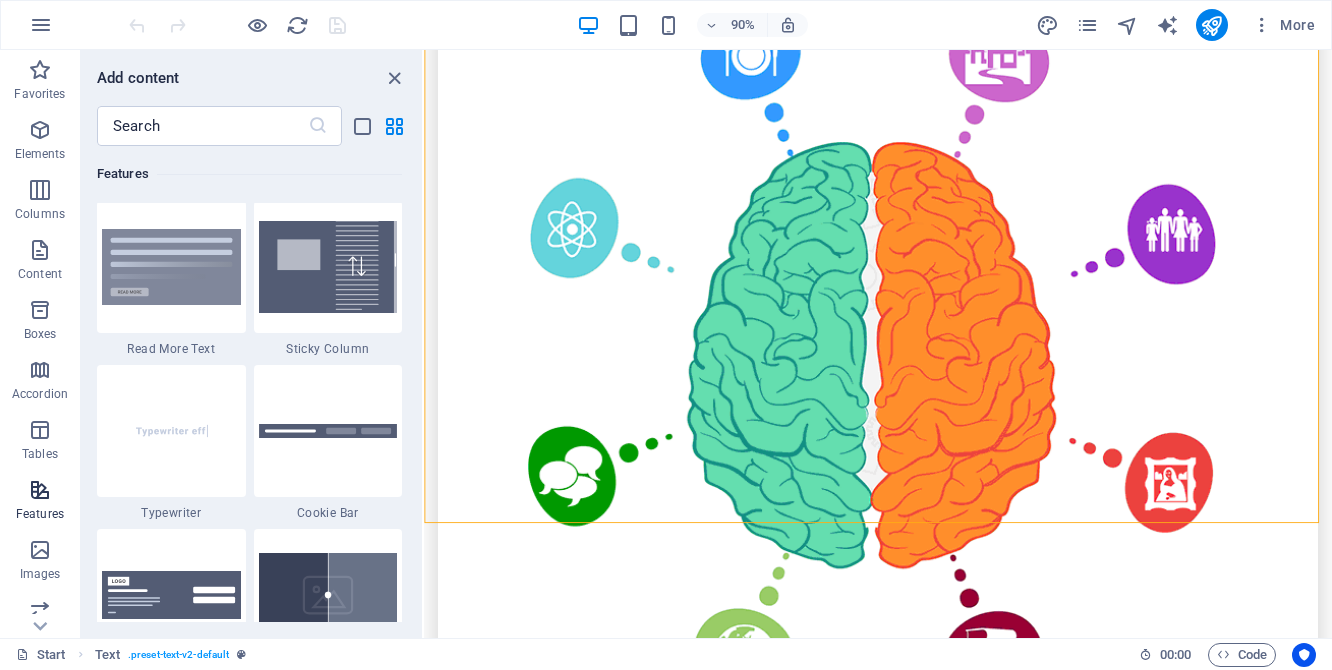 scroll, scrollTop: 7795, scrollLeft: 0, axis: vertical 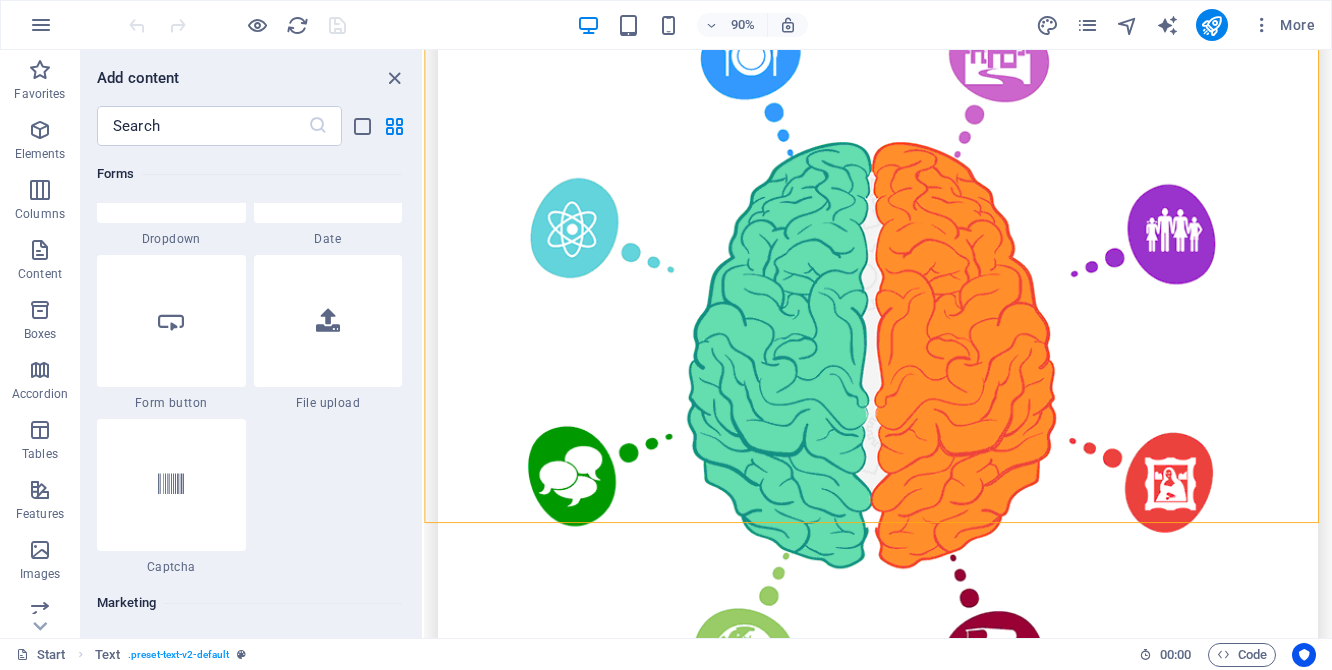 drag, startPoint x: 418, startPoint y: 341, endPoint x: 12, endPoint y: 538, distance: 451.27042 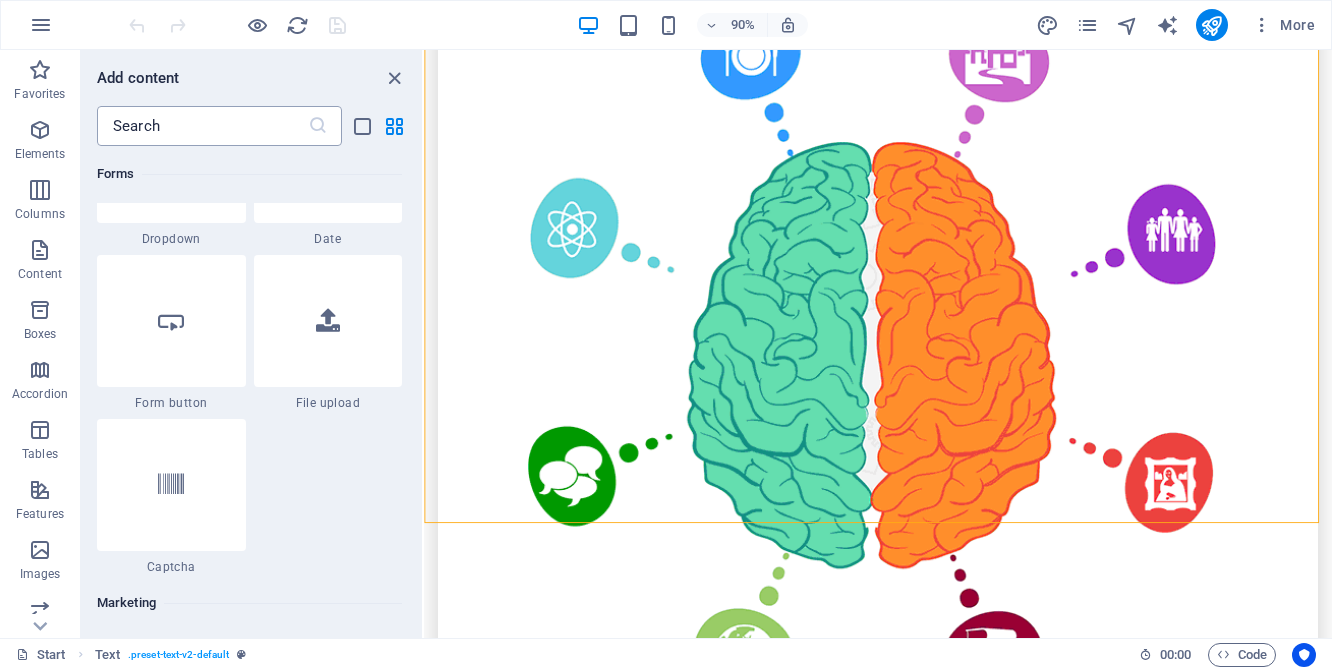 click at bounding box center (202, 126) 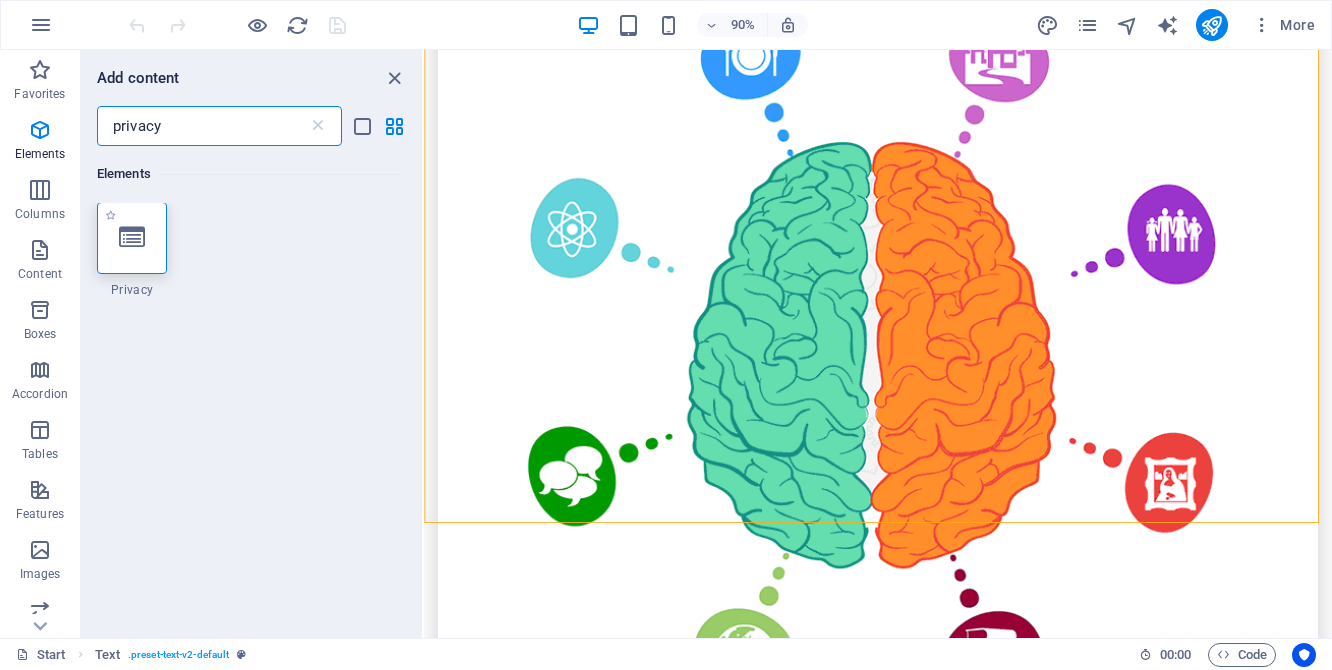 scroll, scrollTop: 0, scrollLeft: 0, axis: both 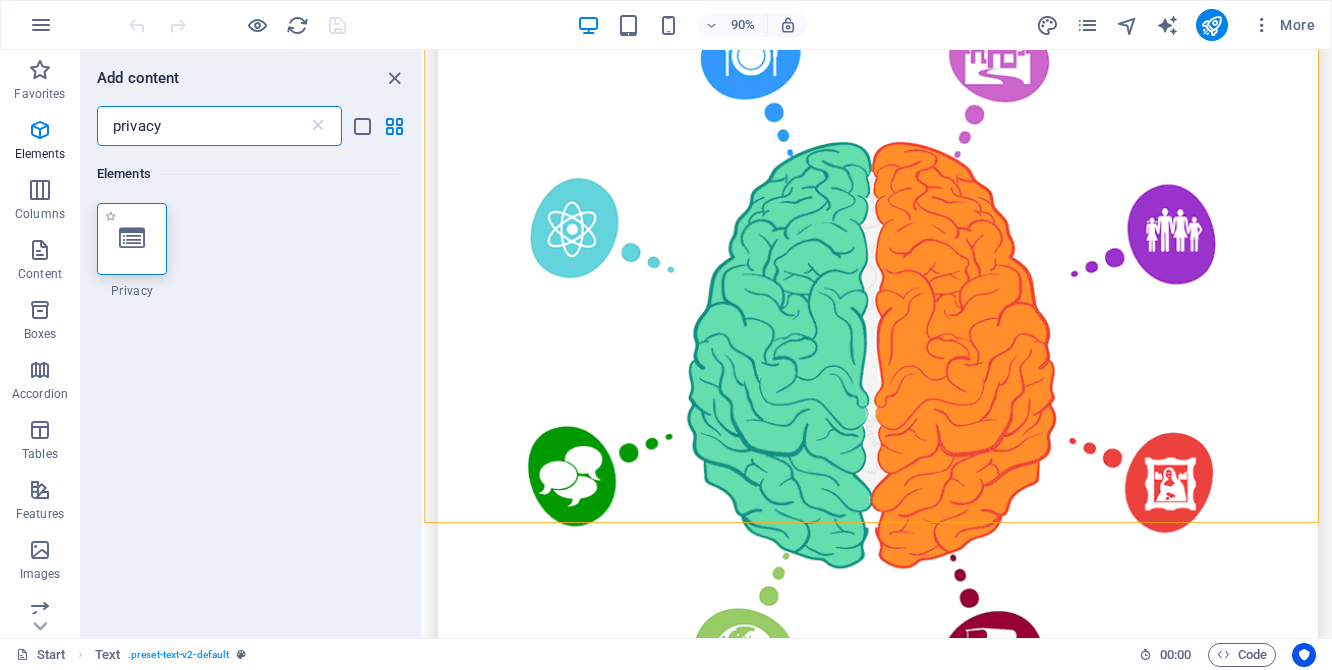 type on "privacy" 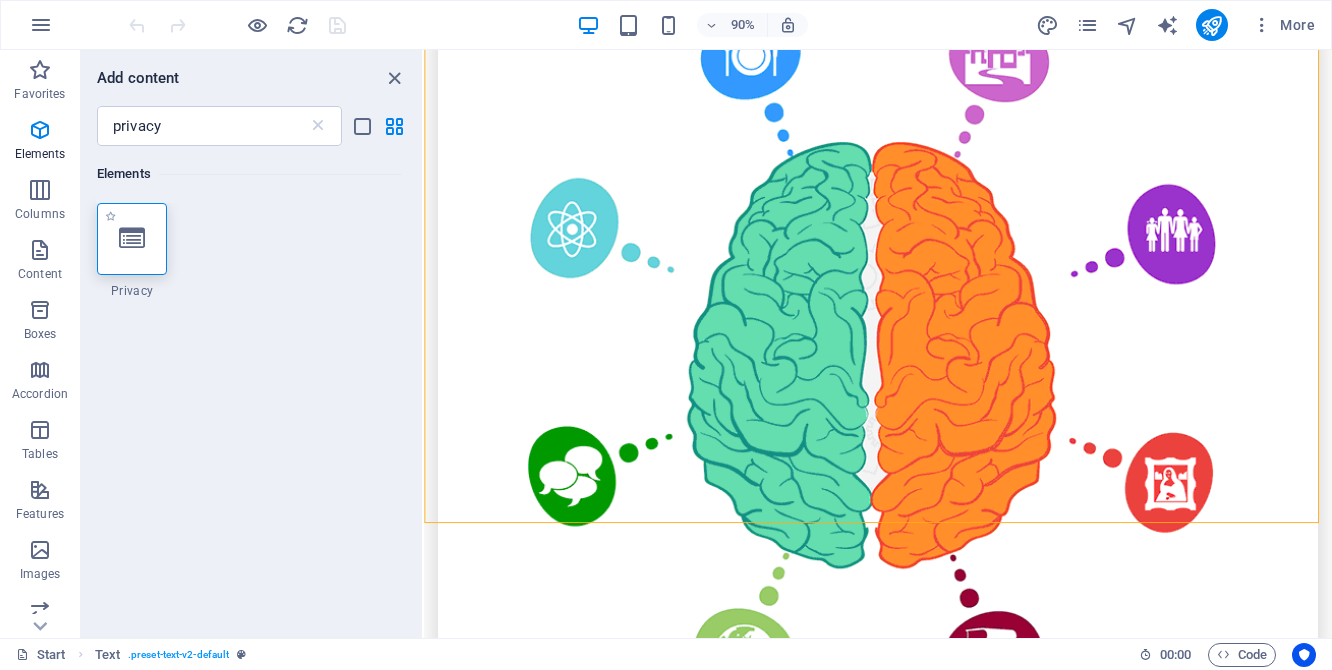 click at bounding box center [132, 239] 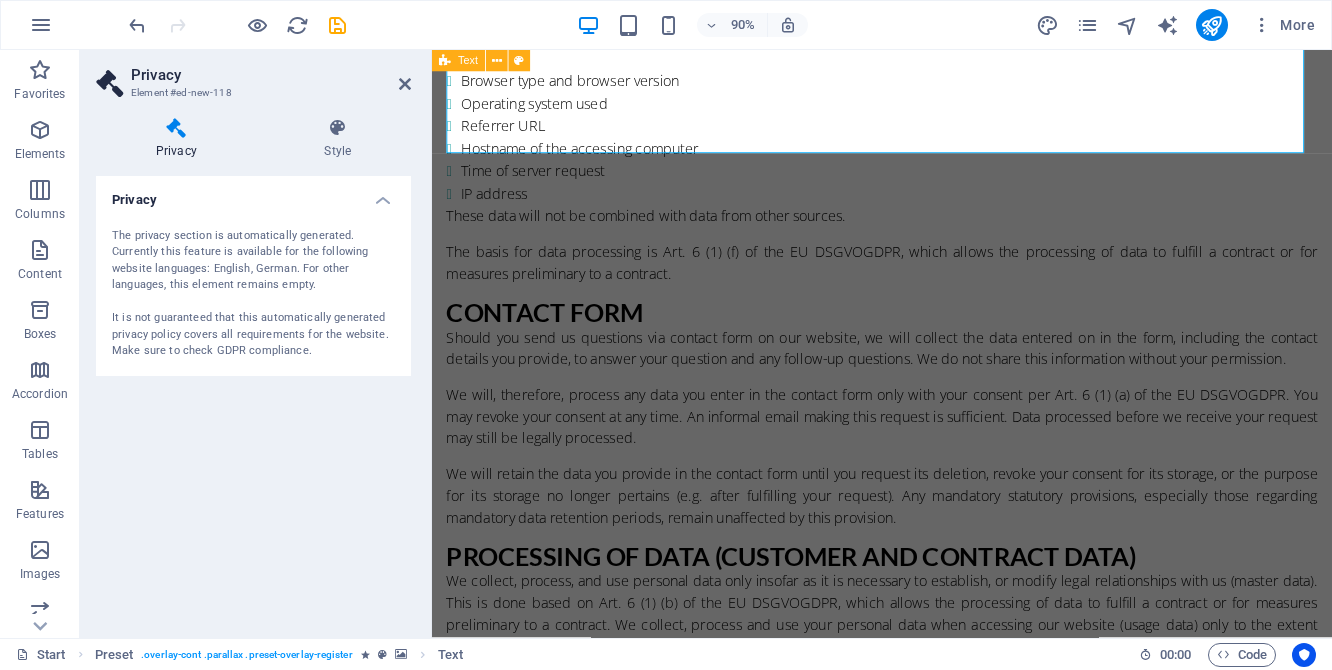 scroll, scrollTop: 1014, scrollLeft: 0, axis: vertical 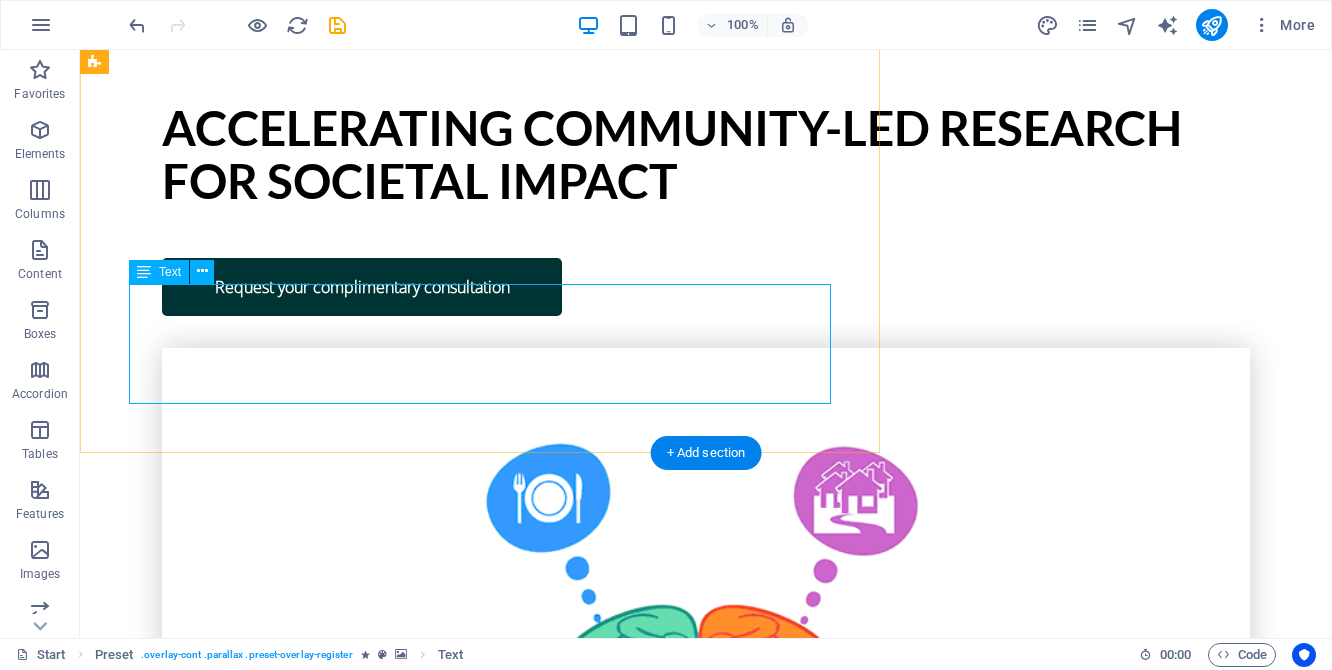 click on "By submitting this form, you agree to allow Impact Ireland to collect and process your details for the purpose of communicating with you. We will store your data securely and only use it to share the information that you have requested, and for sharing relevant updates. We will not sell or share your information with third parties. You have the right to access, rectify, or erase your data, and to withdraw your consent at any time. For more information, please see our privacy policy." at bounding box center (480, 2695) 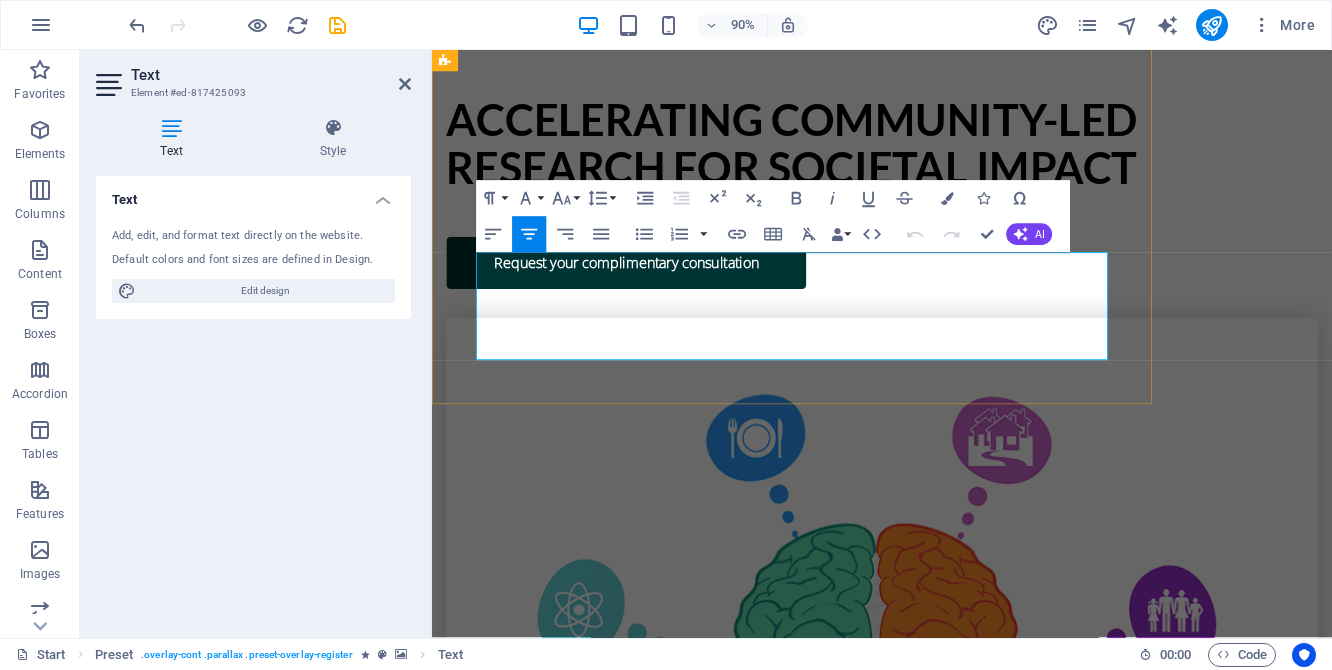 click on "By submitting this form, you agree to allow Impact Ireland to collect and process your details for the purpose of communicating with you. We will store your data securely and only use it to share the information that you have requested, and for sharing relevant updates. We will not sell or share your information with third parties. You have the right to access, rectify, or erase your data, and to withdraw your consent at any time. For more information, please see our privacy policy." at bounding box center [832, 2580] 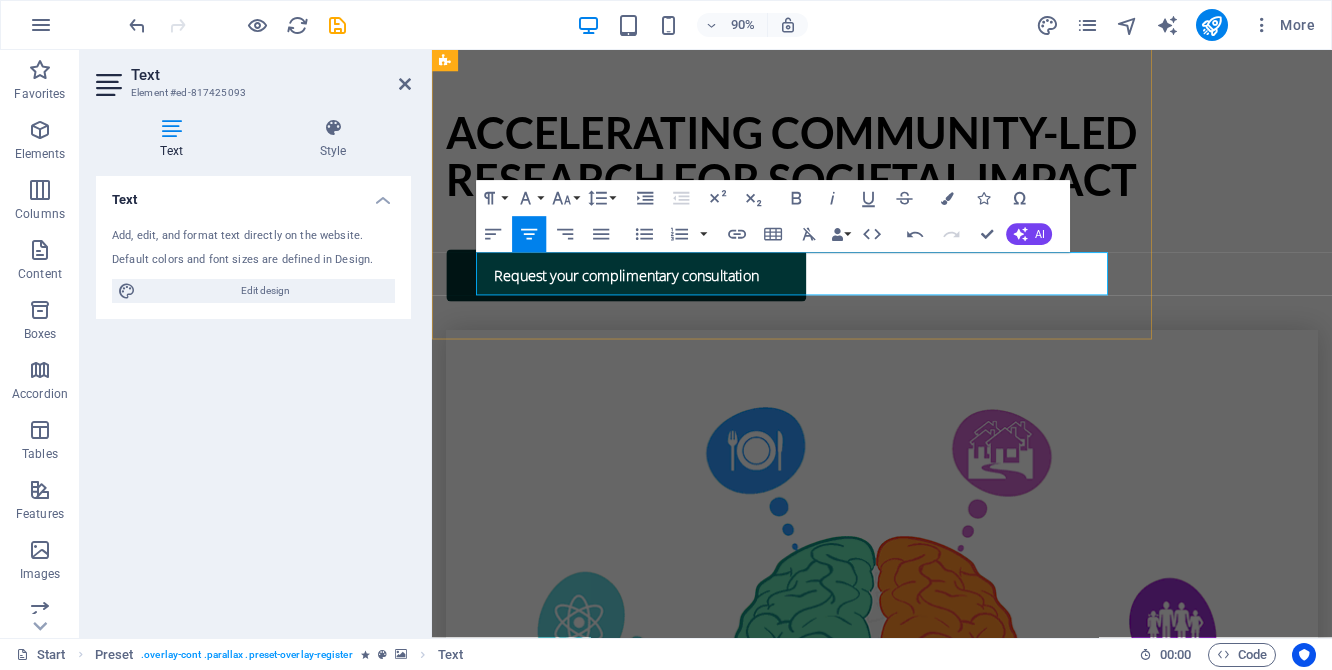 drag, startPoint x: 1063, startPoint y: 313, endPoint x: 1158, endPoint y: 310, distance: 95.047356 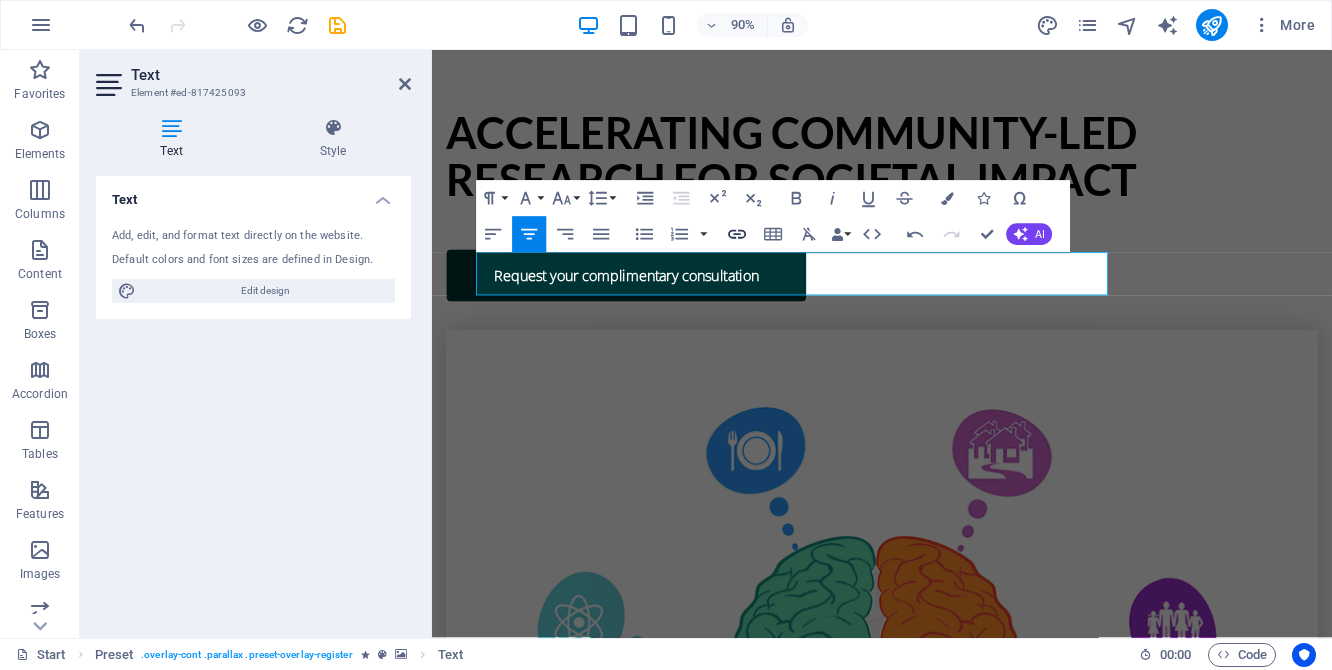 click 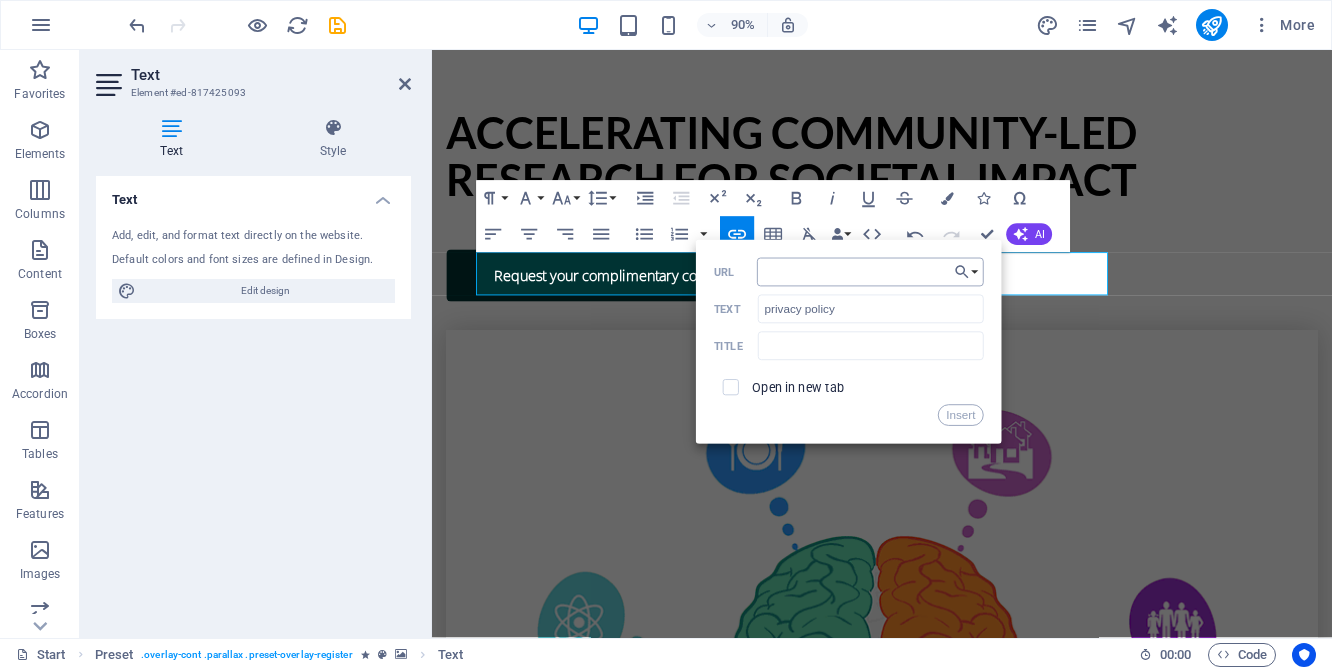 click on "URL" at bounding box center [870, 272] 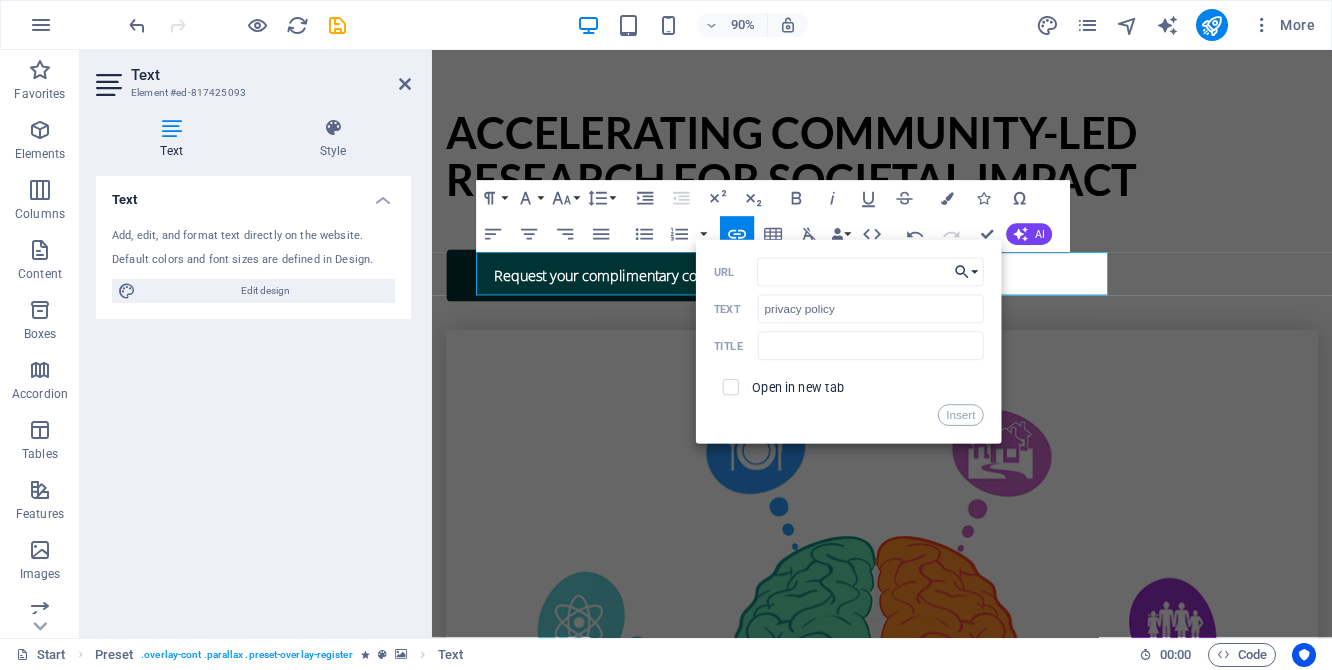 click on "Choose Link" at bounding box center (966, 272) 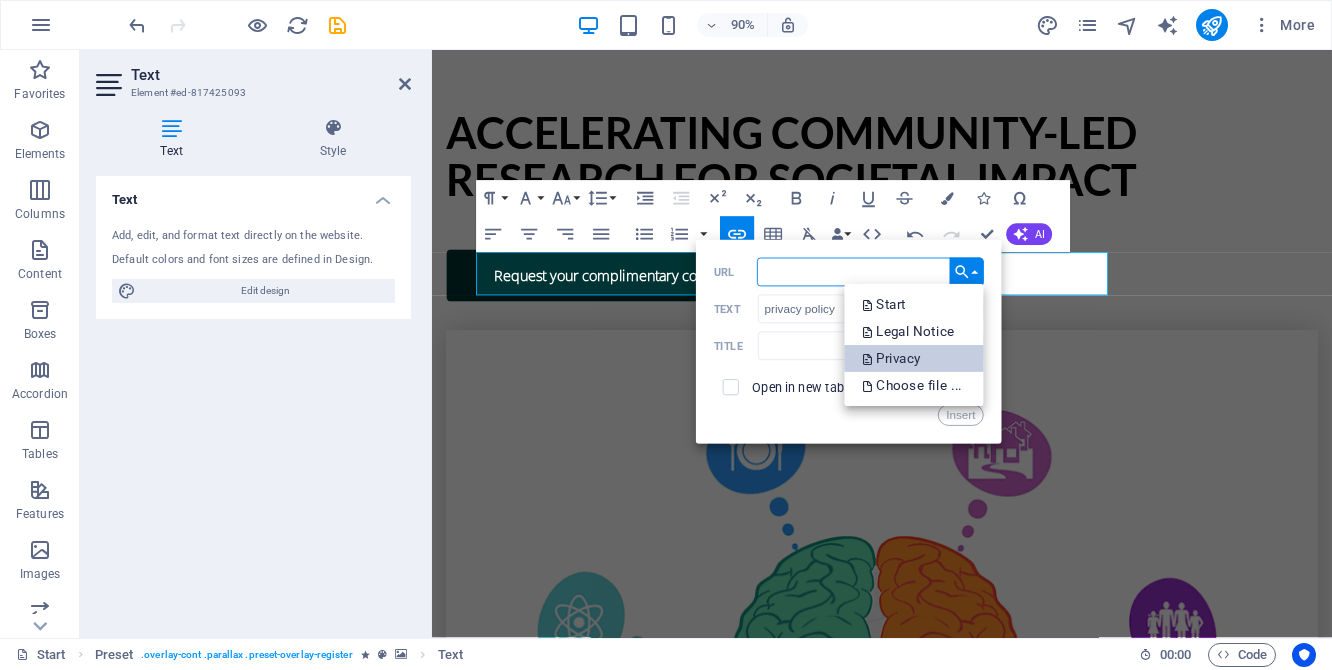 click on "Privacy" at bounding box center [893, 358] 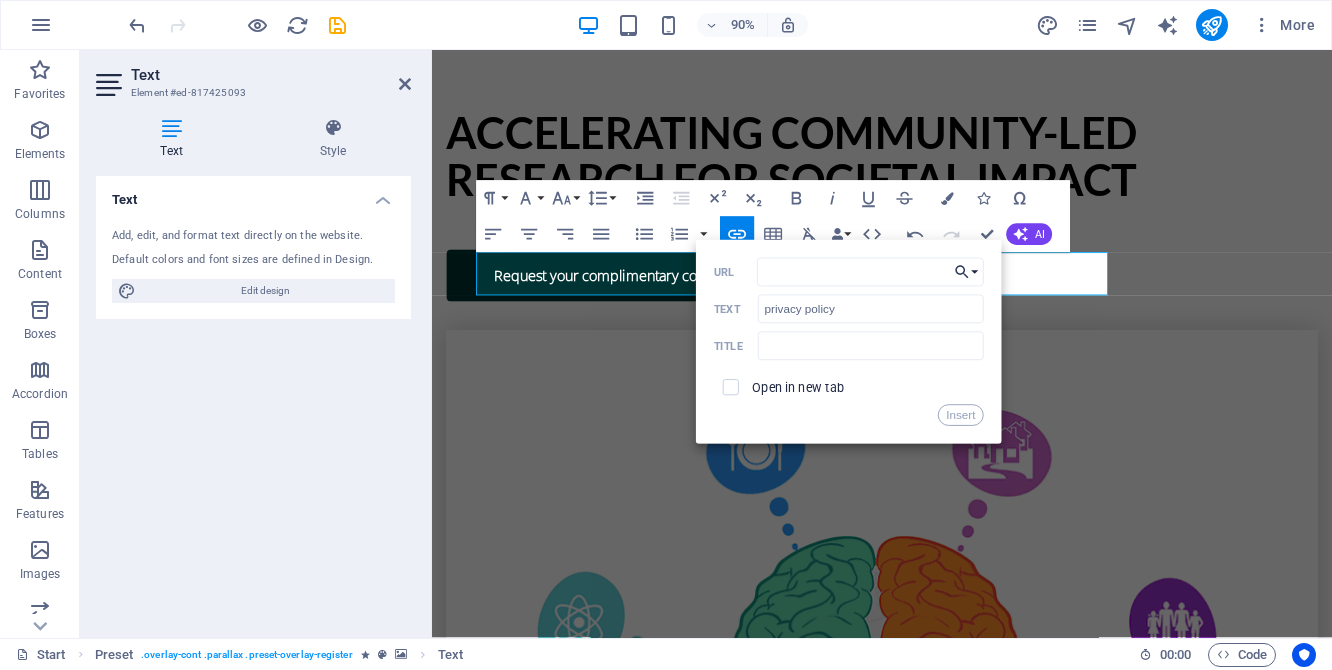 click on "Choose Link" at bounding box center (966, 272) 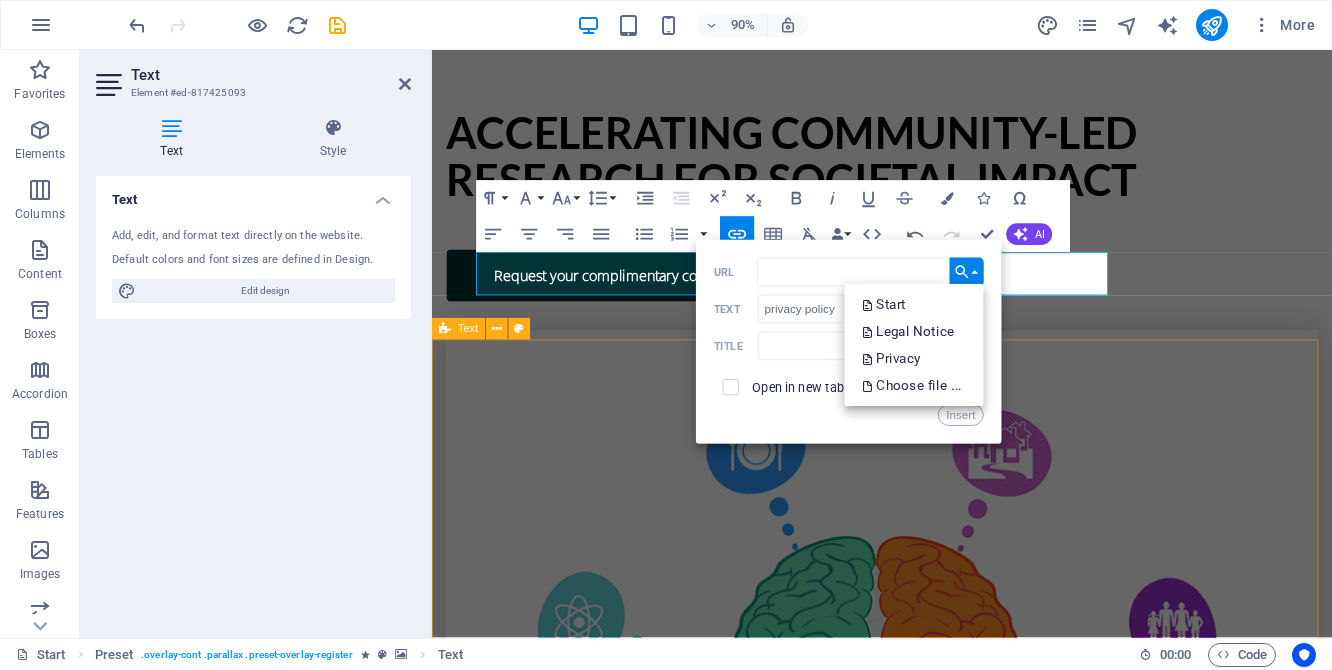 click on "Privacy Policy
An overview of data protection
General
The following gives a simple overview of what kind of personal information we collect, why we collect them and how we handle your data when you are visiting or using our website. Personal information is any data with which you could be personally identified. Detailed information on the subject of data protection can be found in our privacy policy found below.
Data collection on our website
Who is responsible for the data collection on this website?
The data collected on this website are processed by the website operator. The operator's contact details can be found in the website's required legal notice.
How do we collect your data?
Some data are collected when you provide them to us. This could, for example, be data you enter in a contact form.
What do we use your data for?
Part of the data is collected to ensure the proper functioning of the website. Other data can be used to analyze how visitors use the site." at bounding box center (932, 5402) 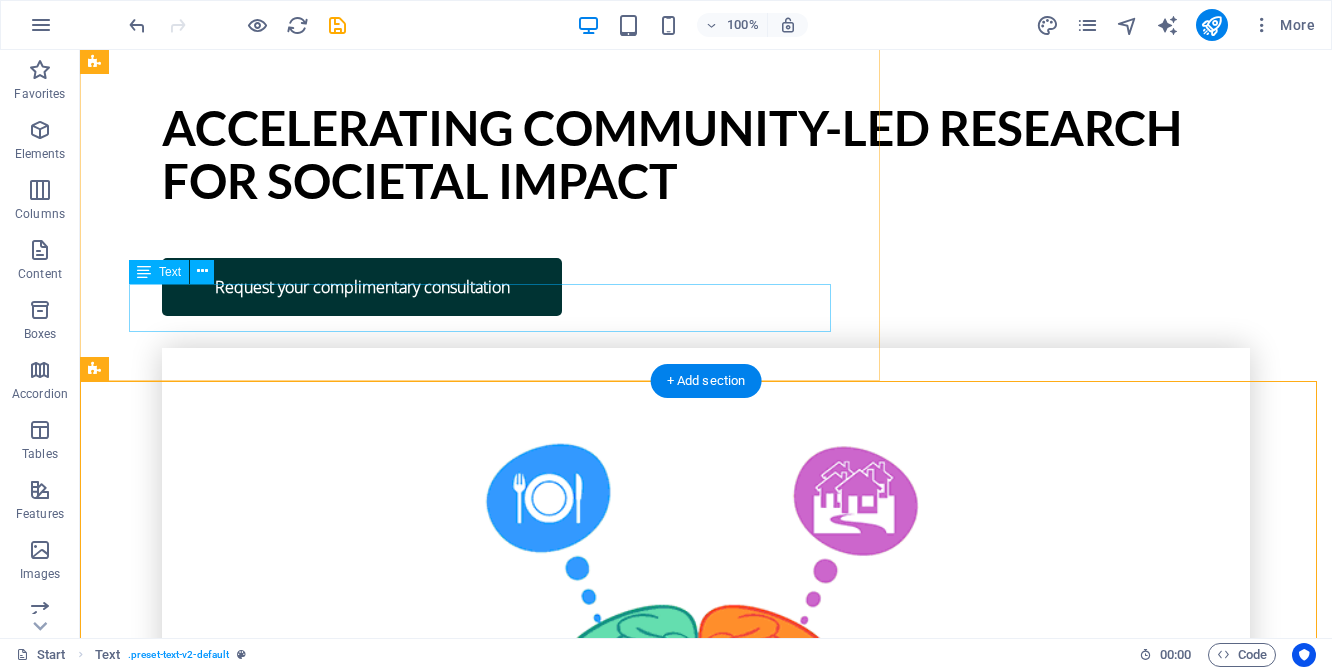 click on "By submitting this form, you agree to allow Impact Ireland to collect and process your details for the purpose of communicating with you. For more information, please see our privacy policy." at bounding box center (480, 2608) 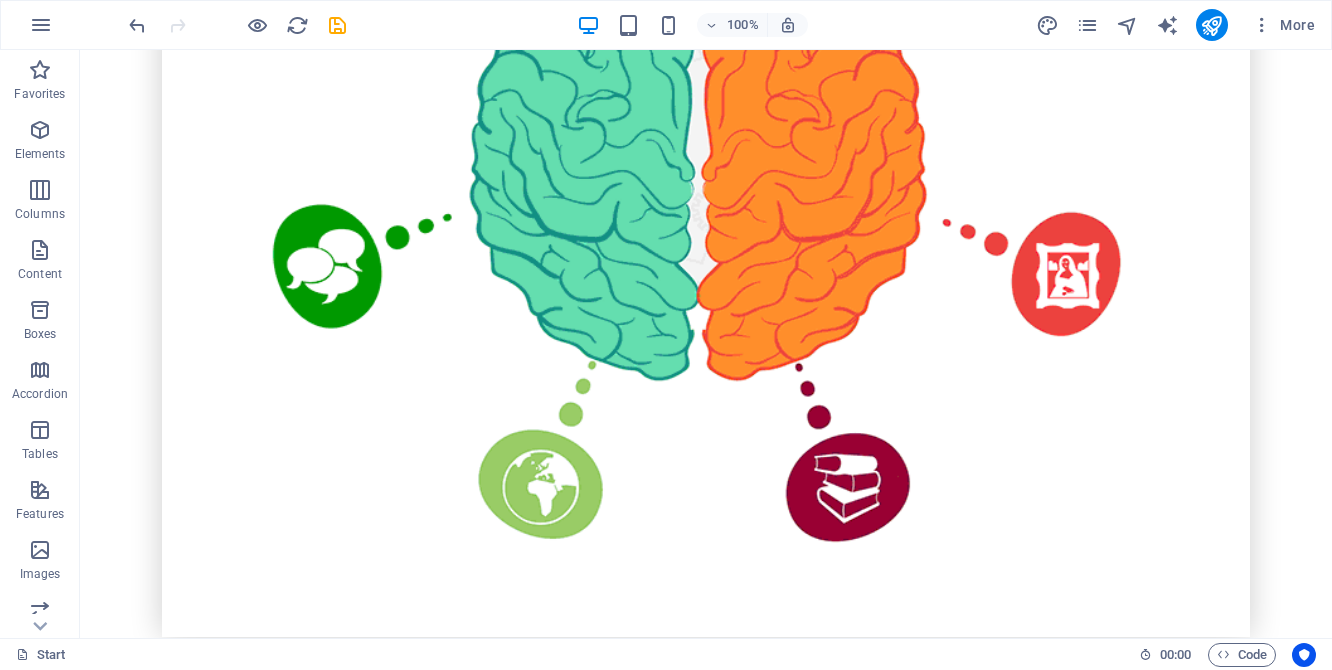 scroll, scrollTop: 1796, scrollLeft: 0, axis: vertical 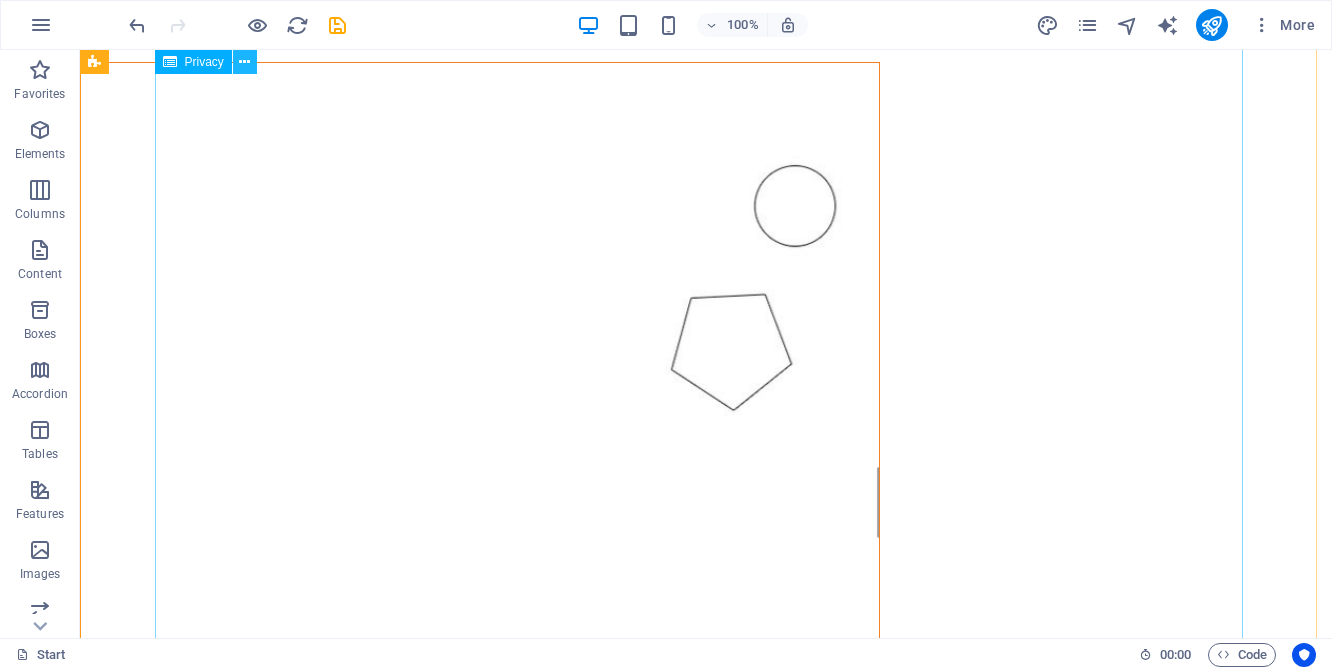 click at bounding box center [244, 62] 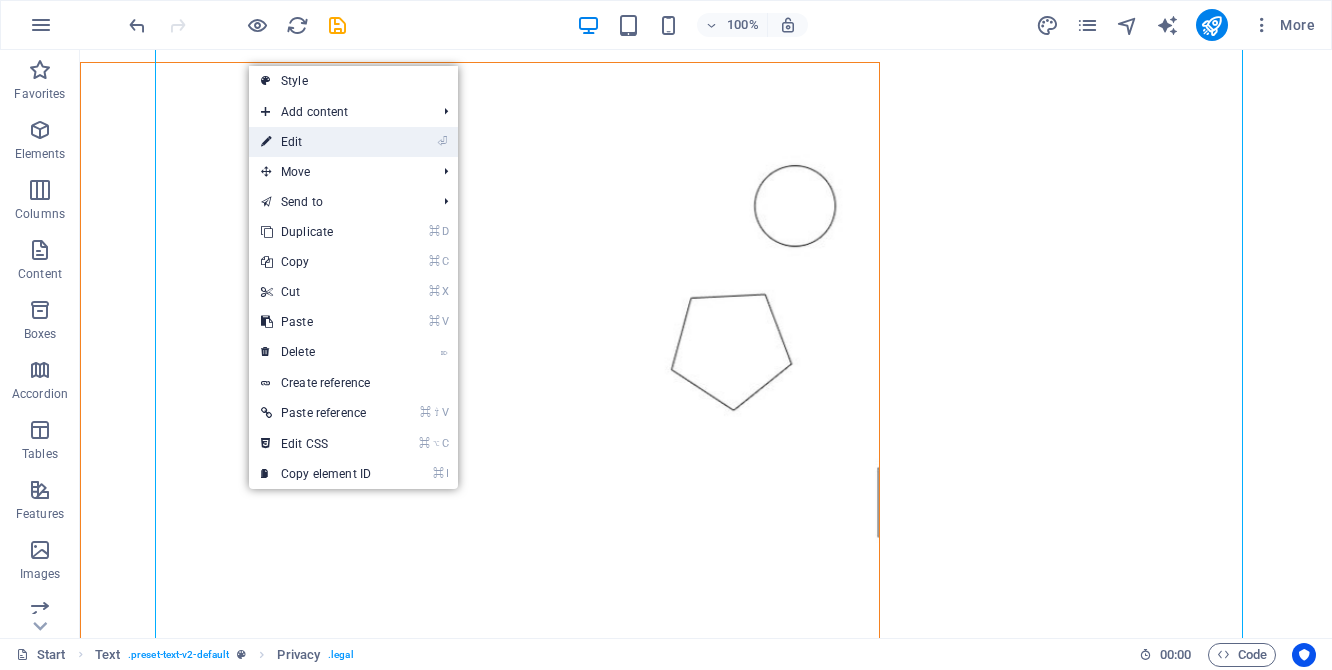 click on "⏎  Edit" at bounding box center (316, 142) 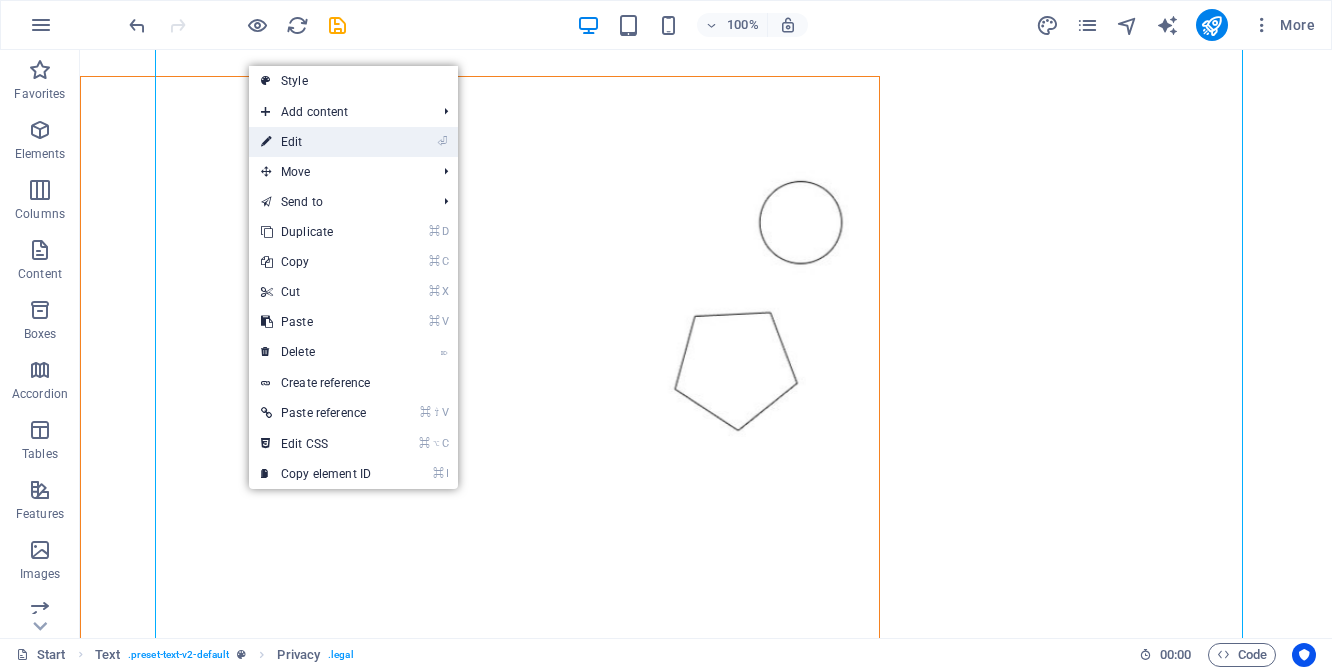 scroll, scrollTop: 2541, scrollLeft: 0, axis: vertical 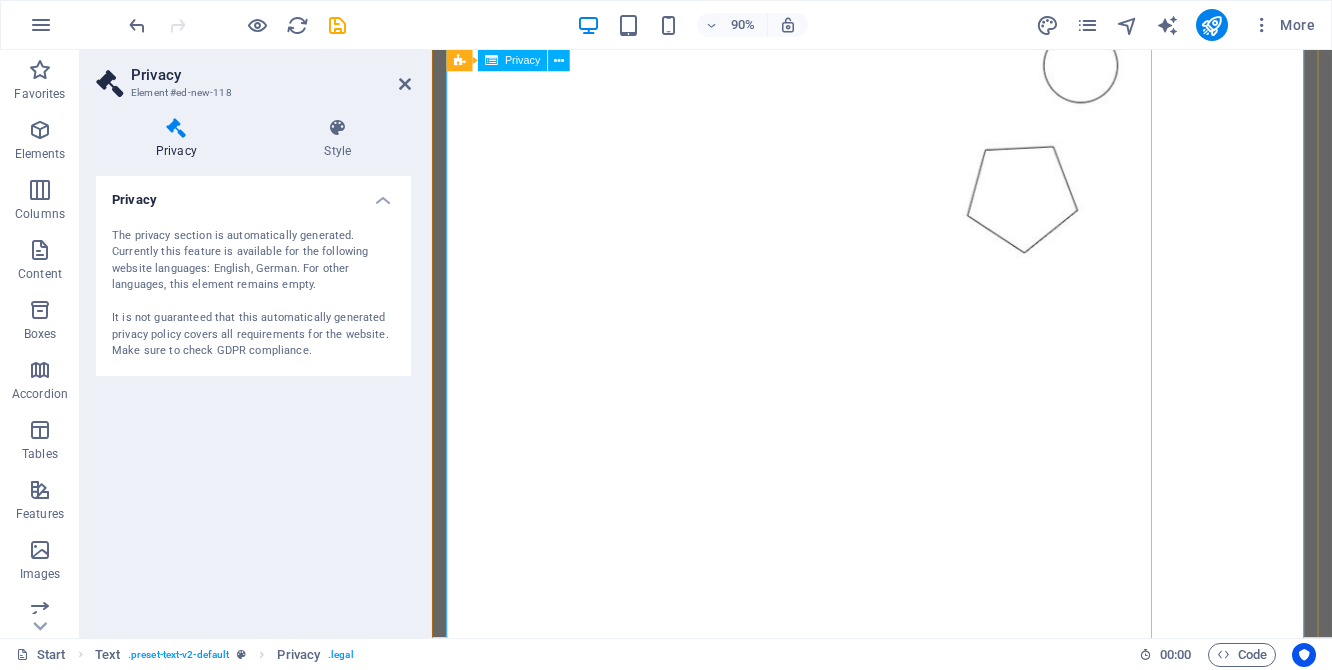 click on "Privacy Policy
An overview of data protection
General
The following gives a simple overview of what kind of personal information we collect, why we collect them and how we handle your data when you are visiting or using our website. Personal information is any data with which you could be personally identified. Detailed information on the subject of data protection can be found in our privacy policy found below.
Data collection on our website
Who is responsible for the data collection on this website?
The data collected on this website are processed by the website operator. The operator's contact details can be found in the website's required legal notice.
How do we collect your data?
Some data are collected when you provide them to us. This could, for example, be data you enter in a contact form.
What do we use your data for?
Part of the data is collected to ensure the proper functioning of the website. Other data can be used to analyze how visitors use the site." at bounding box center [932, 3741] 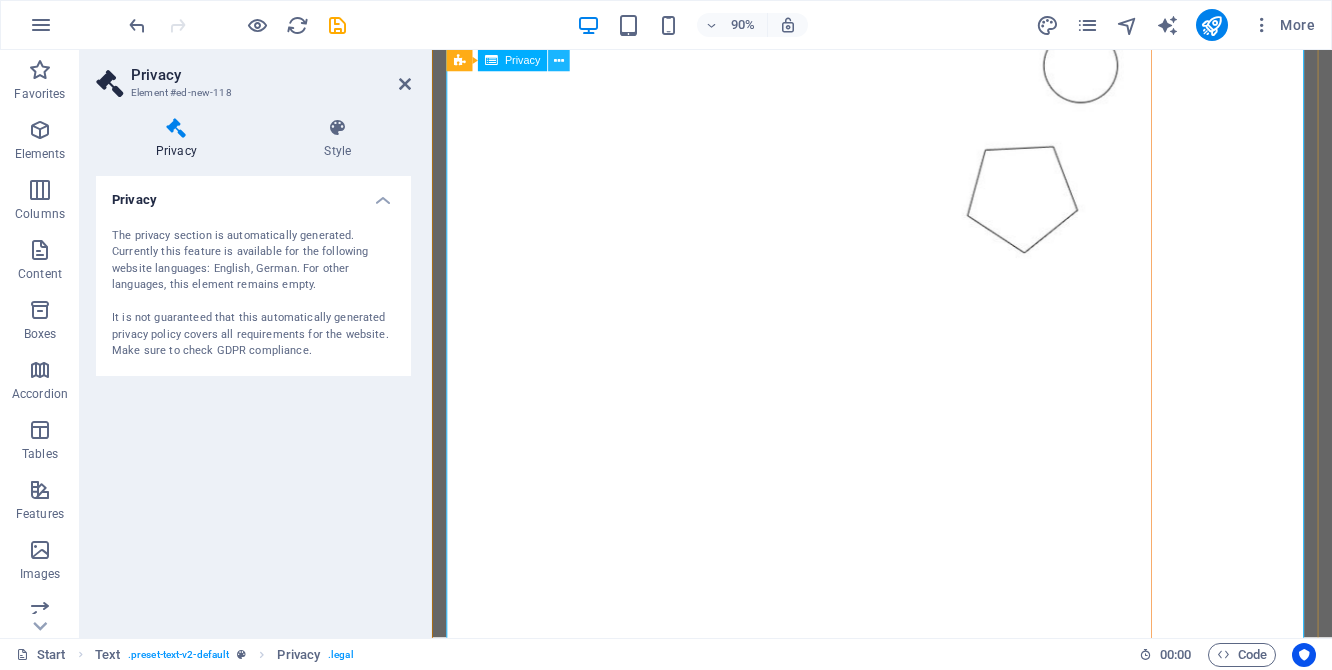 click at bounding box center (559, 60) 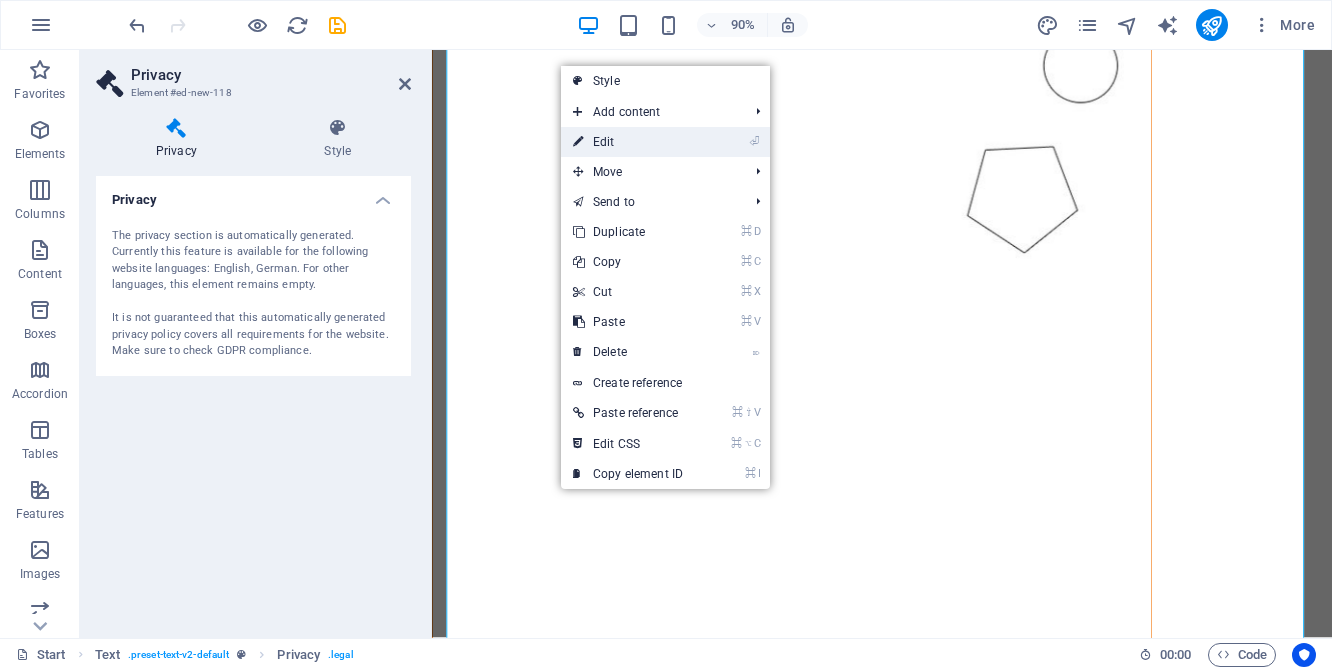 click on "⏎  Edit" at bounding box center [628, 142] 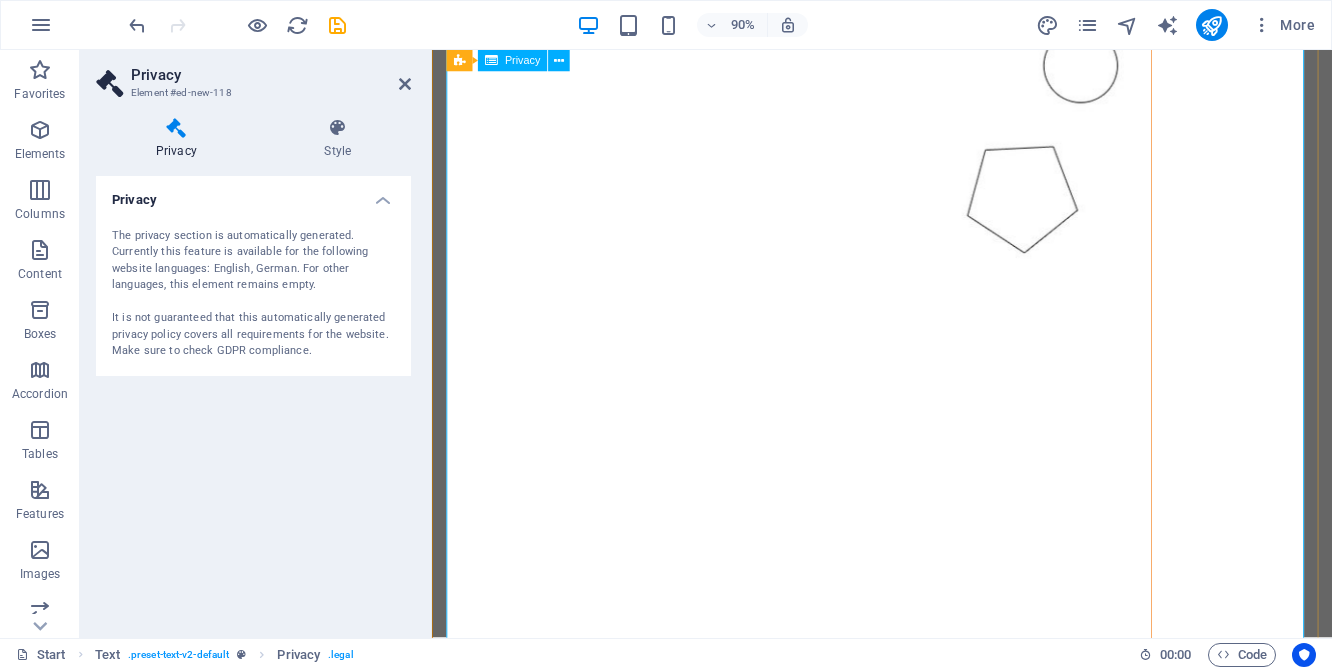 click on "Privacy Policy
An overview of data protection
General
The following gives a simple overview of what kind of personal information we collect, why we collect them and how we handle your data when you are visiting or using our website. Personal information is any data with which you could be personally identified. Detailed information on the subject of data protection can be found in our privacy policy found below.
Data collection on our website
Who is responsible for the data collection on this website?
The data collected on this website are processed by the website operator. The operator's contact details can be found in the website's required legal notice.
How do we collect your data?
Some data are collected when you provide them to us. This could, for example, be data you enter in a contact form.
What do we use your data for?
Part of the data is collected to ensure the proper functioning of the website. Other data can be used to analyze how visitors use the site." at bounding box center (932, 3741) 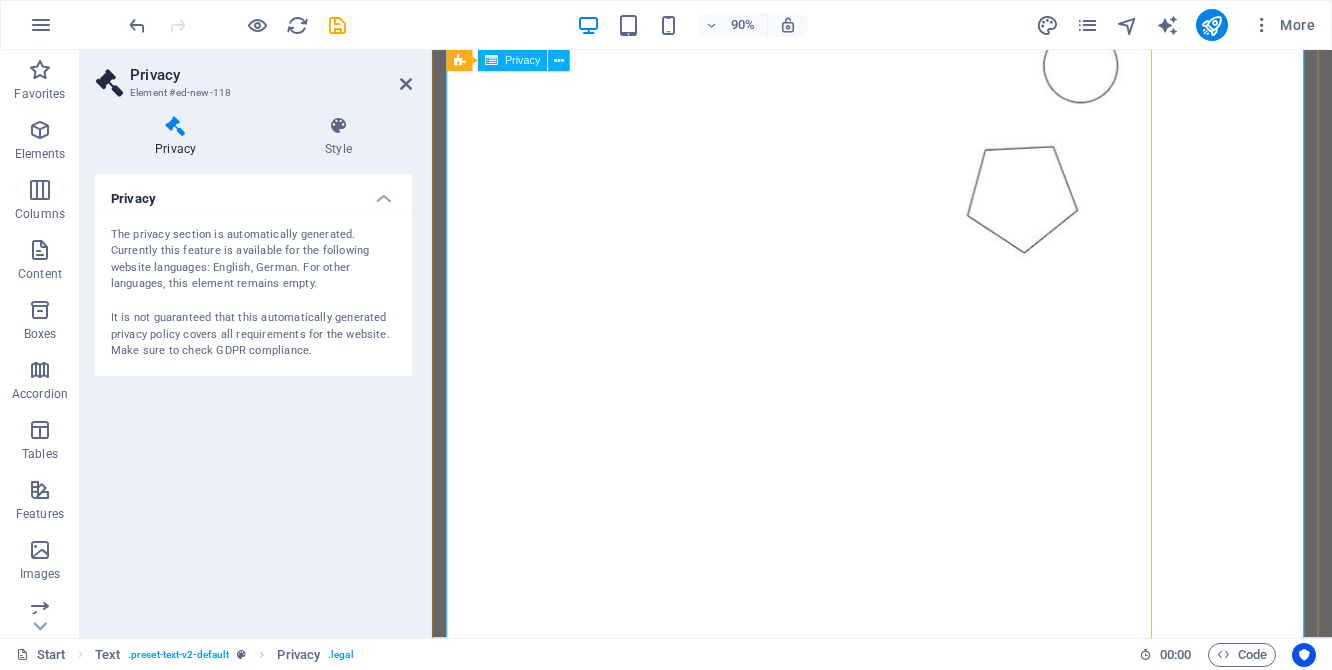click on "Privacy Policy
An overview of data protection
General
The following gives a simple overview of what kind of personal information we collect, why we collect them and how we handle your data when you are visiting or using our website. Personal information is any data with which you could be personally identified. Detailed information on the subject of data protection can be found in our privacy policy found below.
Data collection on our website
Who is responsible for the data collection on this website?
The data collected on this website are processed by the website operator. The operator's contact details can be found in the website's required legal notice.
How do we collect your data?
Some data are collected when you provide them to us. This could, for example, be data you enter in a contact form.
What do we use your data for?
Part of the data is collected to ensure the proper functioning of the website. Other data can be used to analyze how visitors use the site." at bounding box center (932, 3741) 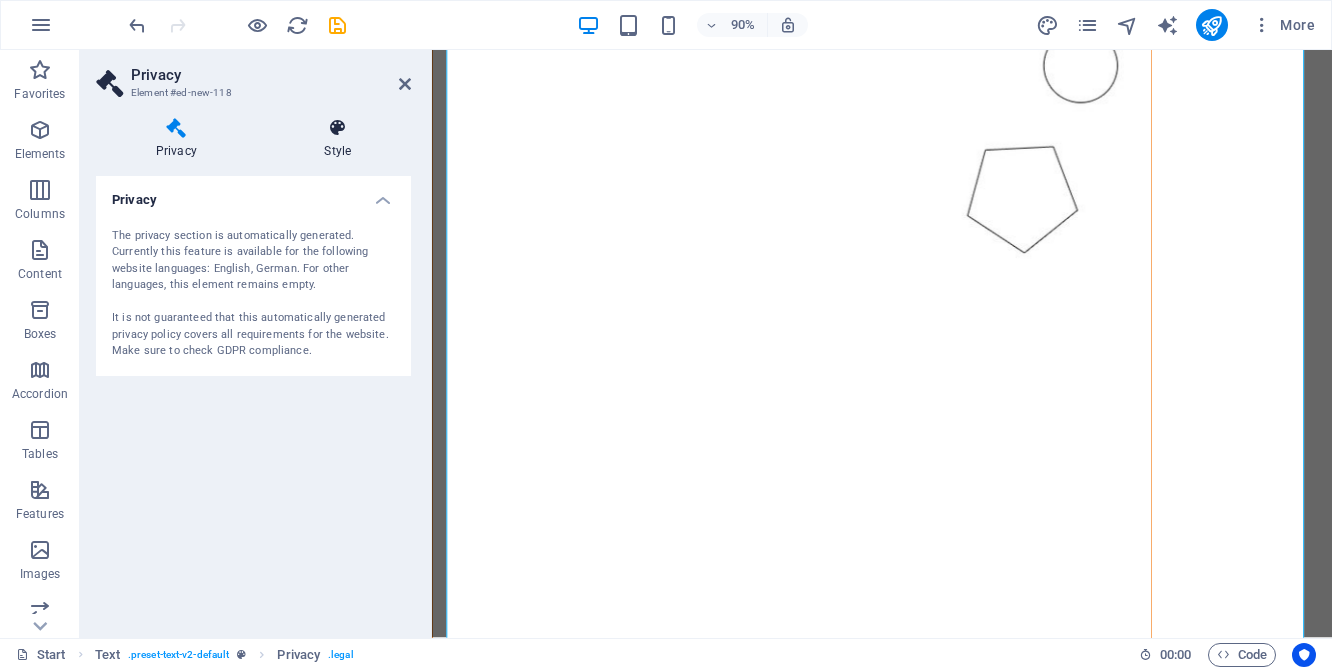 click at bounding box center (338, 128) 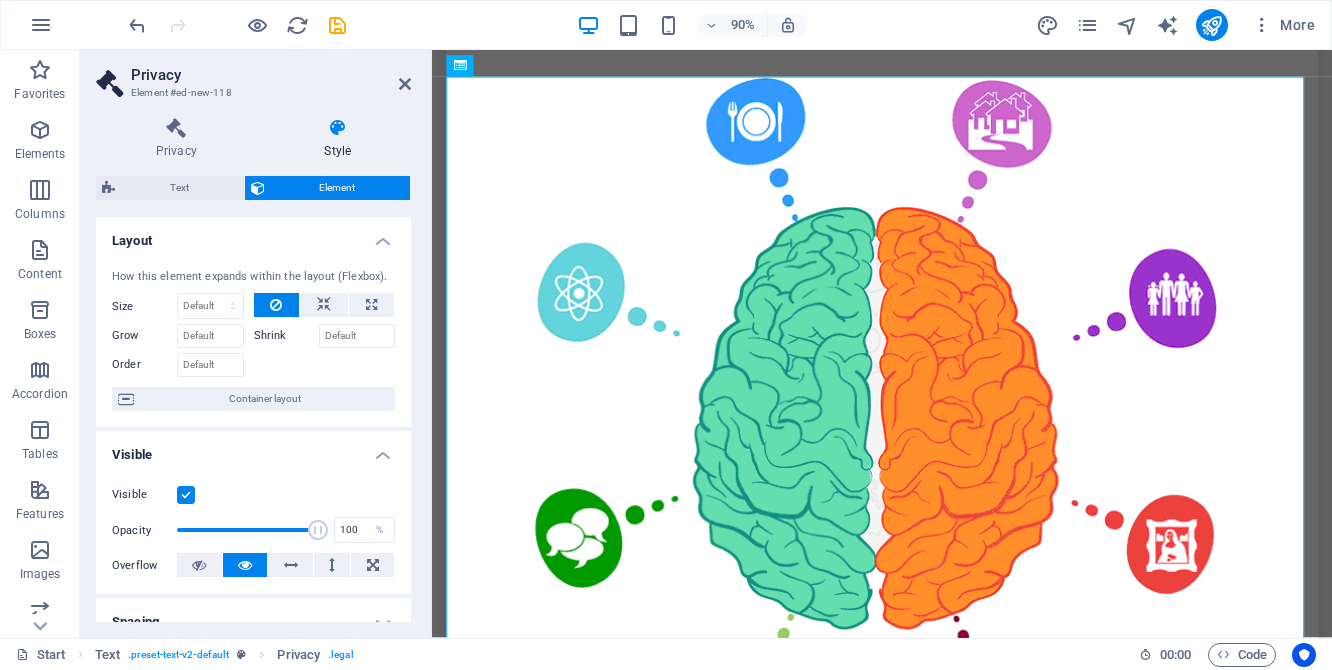 scroll, scrollTop: 1348, scrollLeft: 0, axis: vertical 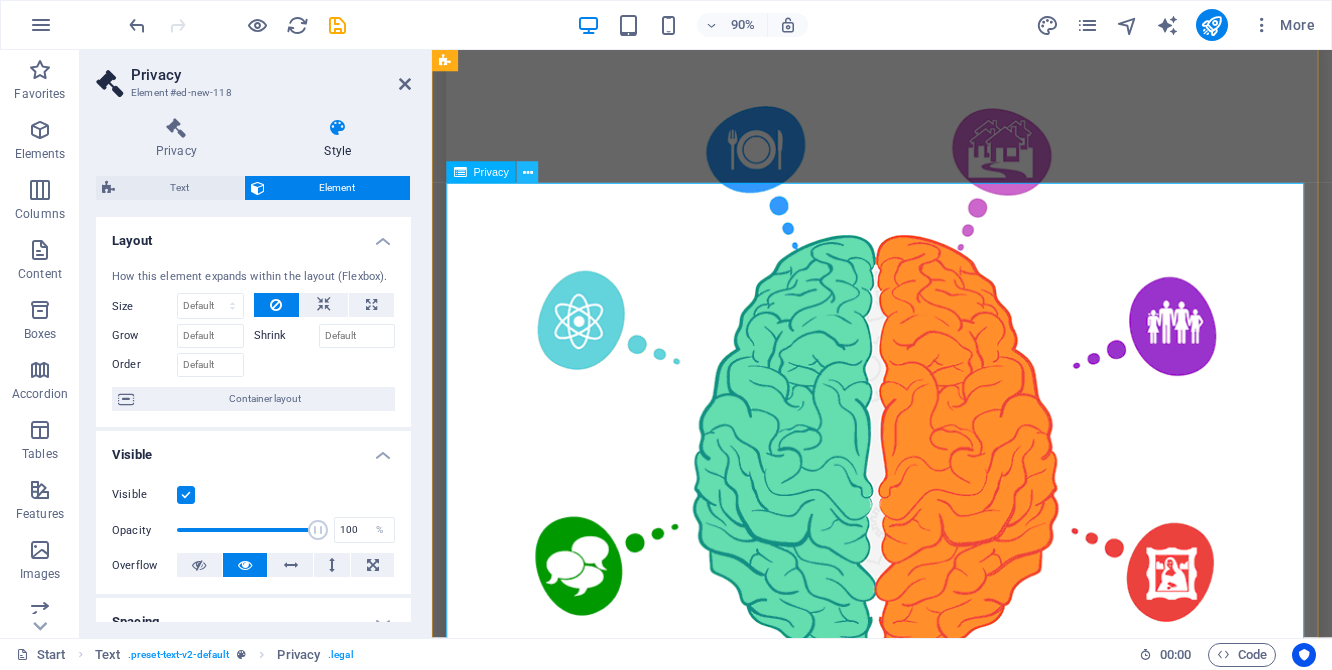 click at bounding box center (528, 172) 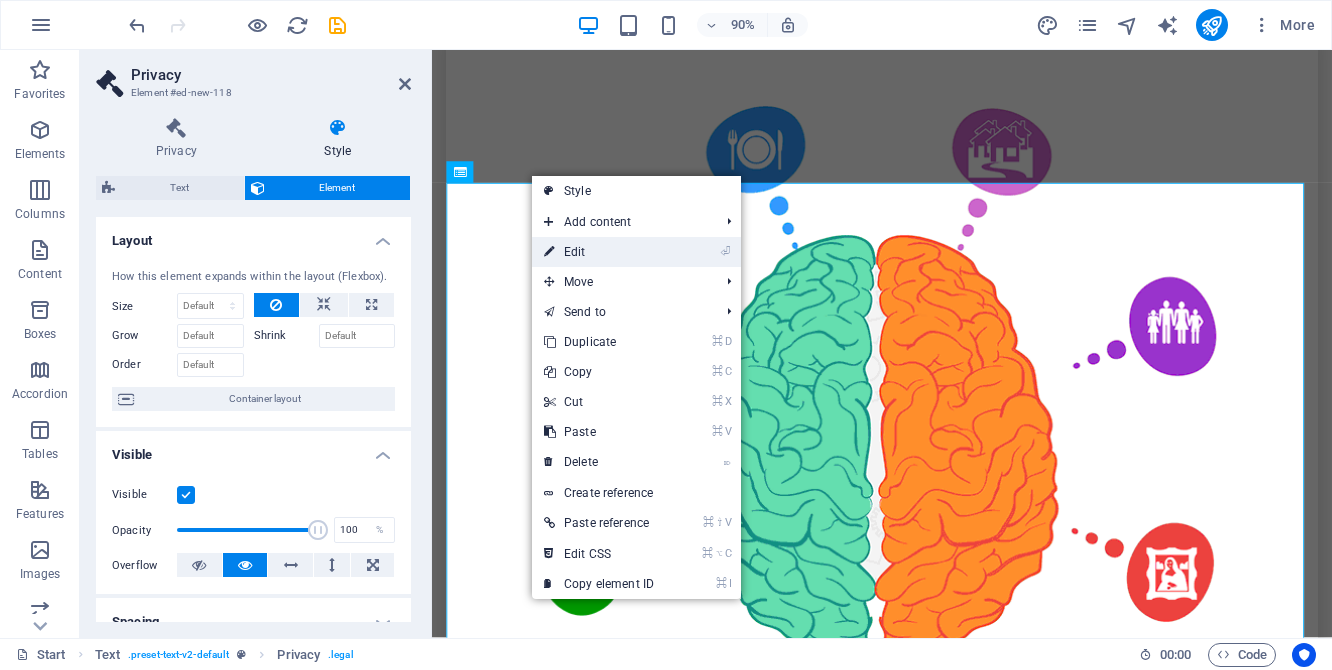 click on "⏎  Edit" at bounding box center [636, 252] 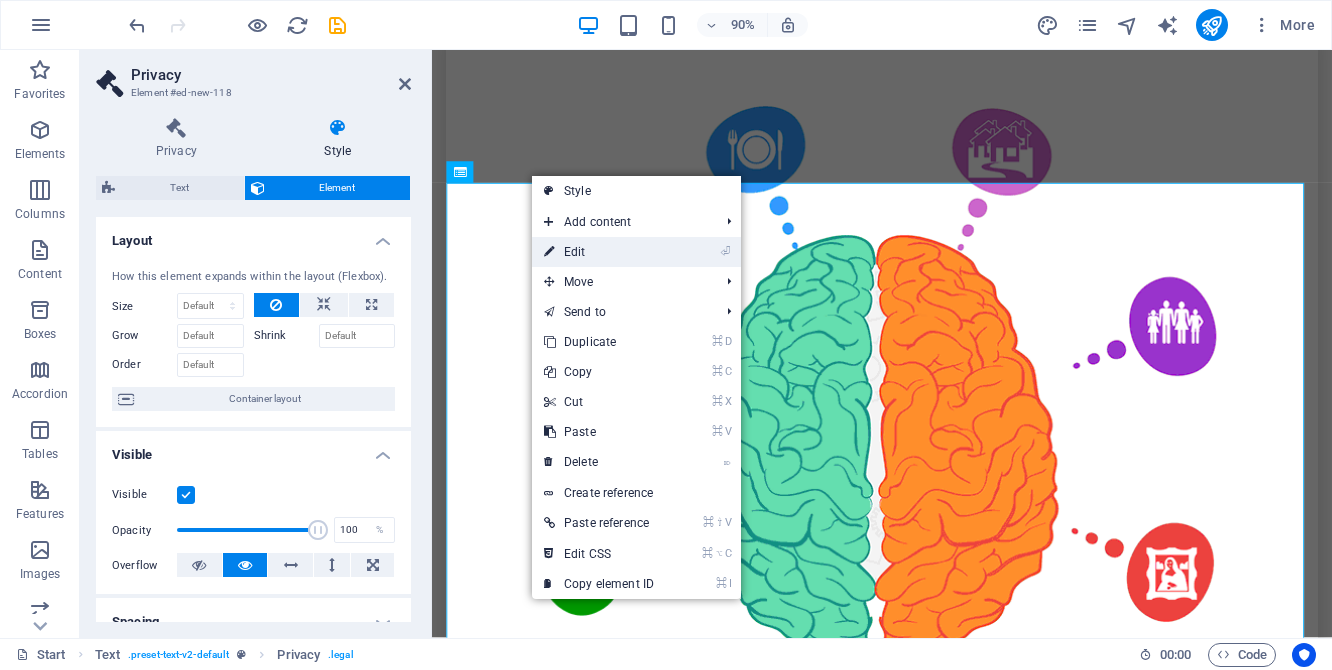 click on "⏎  Edit" at bounding box center [599, 252] 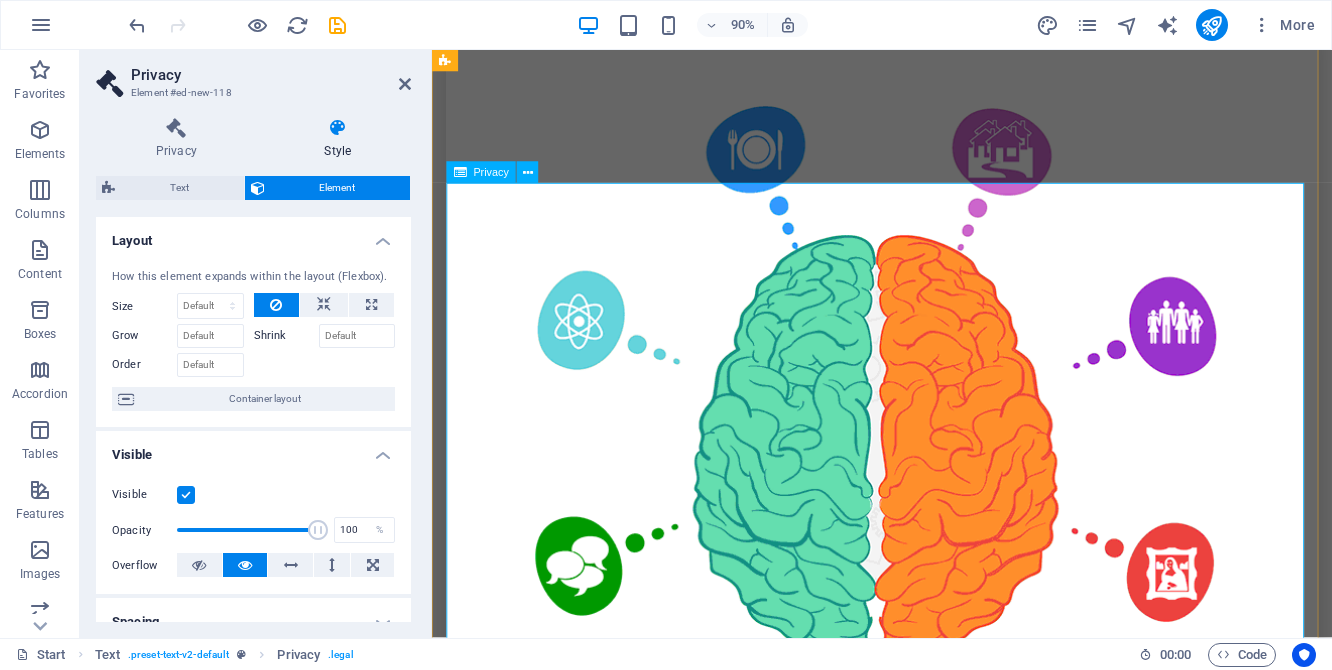 click on "Privacy Policy
An overview of data protection
General
The following gives a simple overview of what kind of personal information we collect, why we collect them and how we handle your data when you are visiting or using our website. Personal information is any data with which you could be personally identified. Detailed information on the subject of data protection can be found in our privacy policy found below.
Data collection on our website
Who is responsible for the data collection on this website?
The data collected on this website are processed by the website operator. The operator's contact details can be found in the website's required legal notice.
How do we collect your data?
Some data are collected when you provide them to us. This could, for example, be data you enter in a contact form.
What do we use your data for?
Part of the data is collected to ensure the proper functioning of the website. Other data can be used to analyze how visitors use the site." at bounding box center [932, 4934] 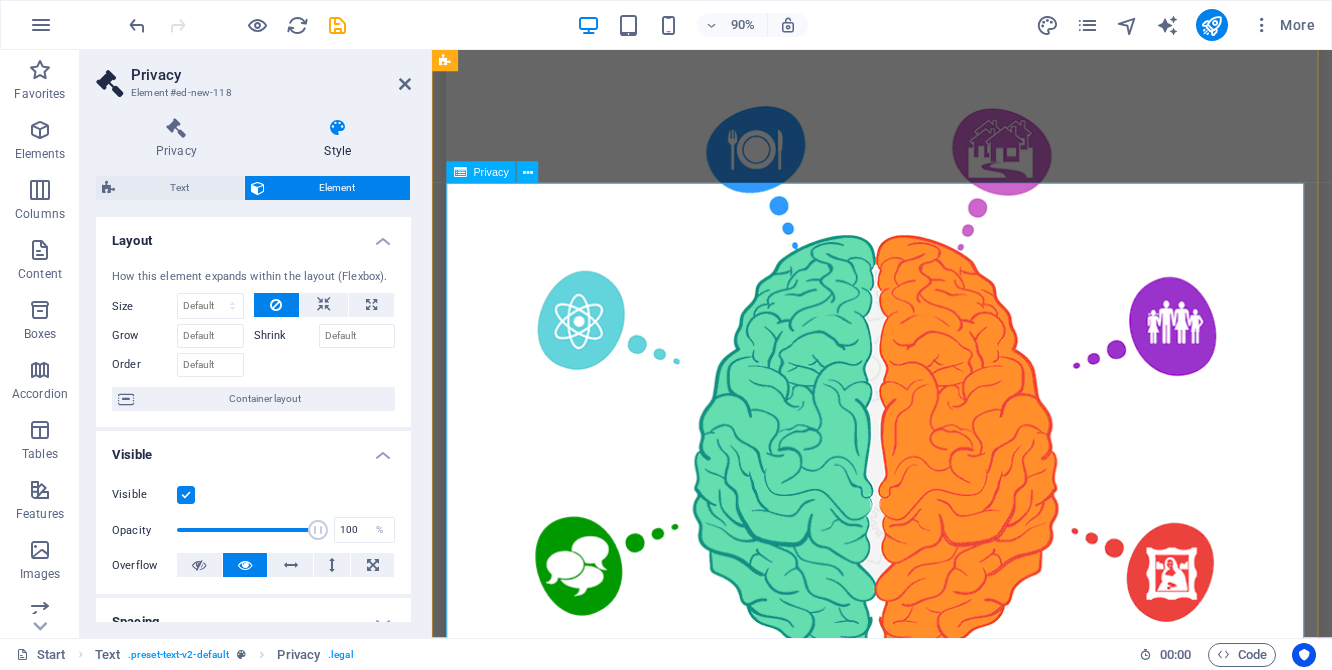 click on "Privacy Policy
An overview of data protection
General
The following gives a simple overview of what kind of personal information we collect, why we collect them and how we handle your data when you are visiting or using our website. Personal information is any data with which you could be personally identified. Detailed information on the subject of data protection can be found in our privacy policy found below.
Data collection on our website
Who is responsible for the data collection on this website?
The data collected on this website are processed by the website operator. The operator's contact details can be found in the website's required legal notice.
How do we collect your data?
Some data are collected when you provide them to us. This could, for example, be data you enter in a contact form.
What do we use your data for?
Part of the data is collected to ensure the proper functioning of the website. Other data can be used to analyze how visitors use the site." at bounding box center [932, 4934] 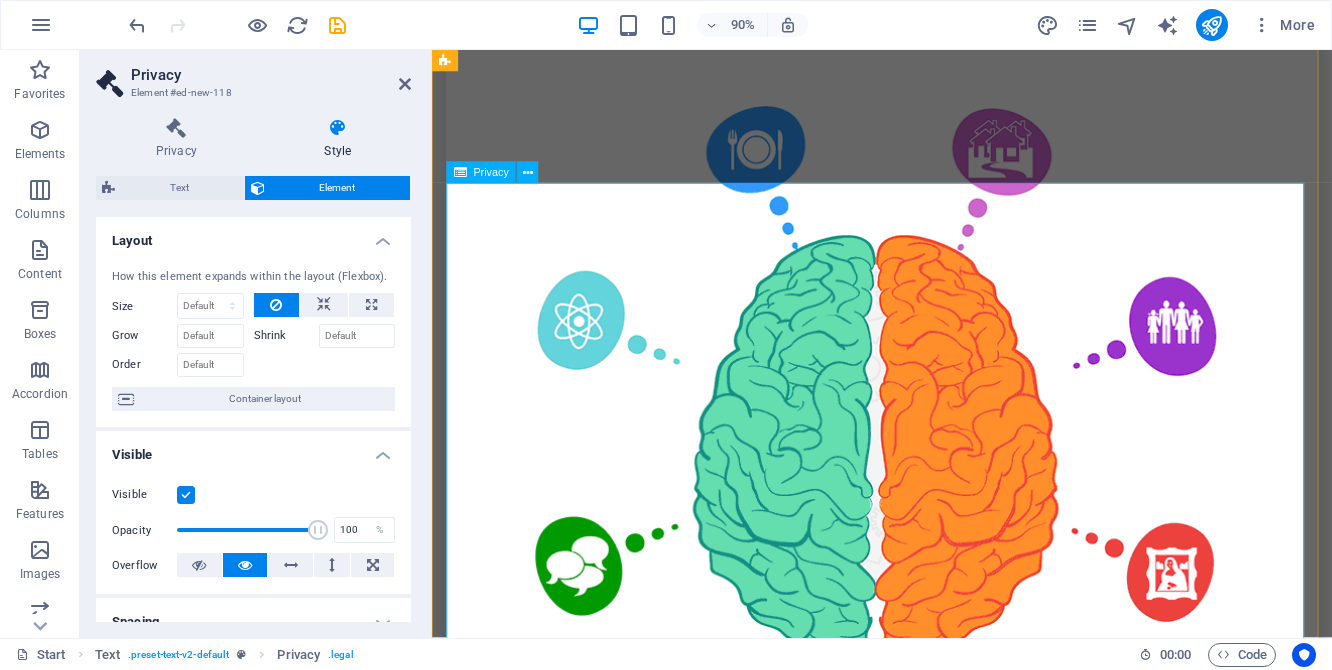 click on "Privacy Policy
An overview of data protection
General
The following gives a simple overview of what kind of personal information we collect, why we collect them and how we handle your data when you are visiting or using our website. Personal information is any data with which you could be personally identified. Detailed information on the subject of data protection can be found in our privacy policy found below.
Data collection on our website
Who is responsible for the data collection on this website?
The data collected on this website are processed by the website operator. The operator's contact details can be found in the website's required legal notice.
How do we collect your data?
Some data are collected when you provide them to us. This could, for example, be data you enter in a contact form.
What do we use your data for?
Part of the data is collected to ensure the proper functioning of the website. Other data can be used to analyze how visitors use the site." at bounding box center (932, 4934) 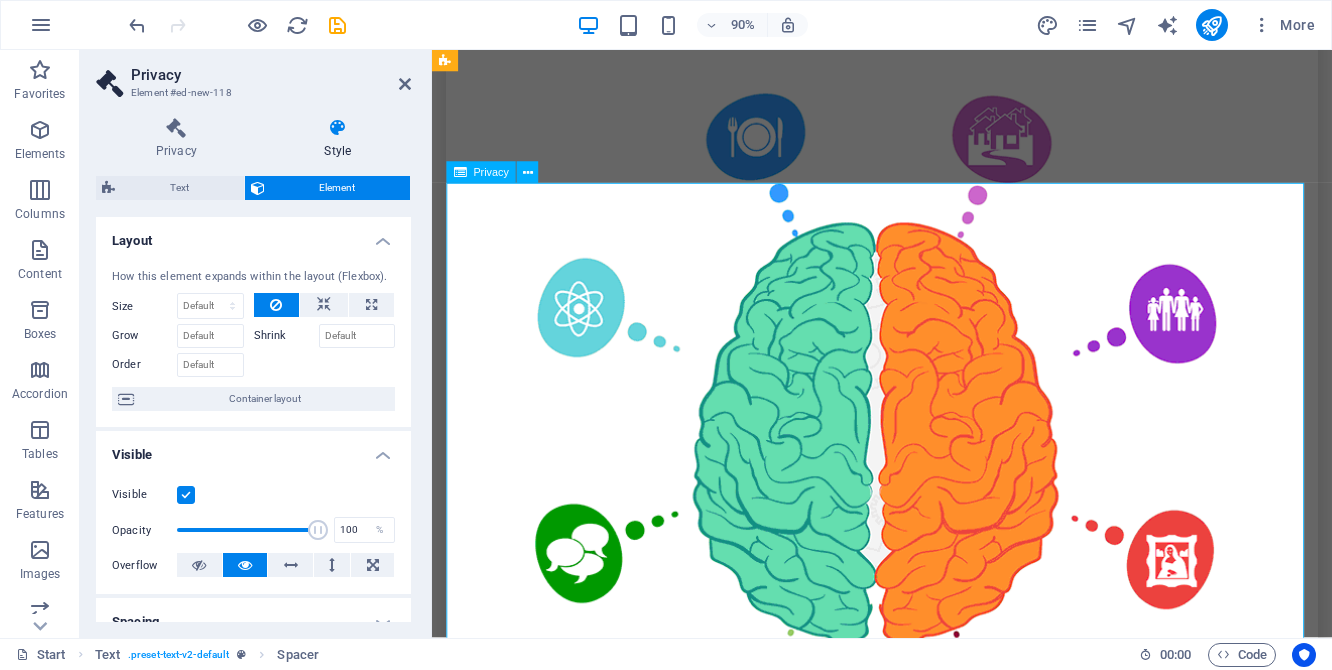 scroll, scrollTop: 6094, scrollLeft: 0, axis: vertical 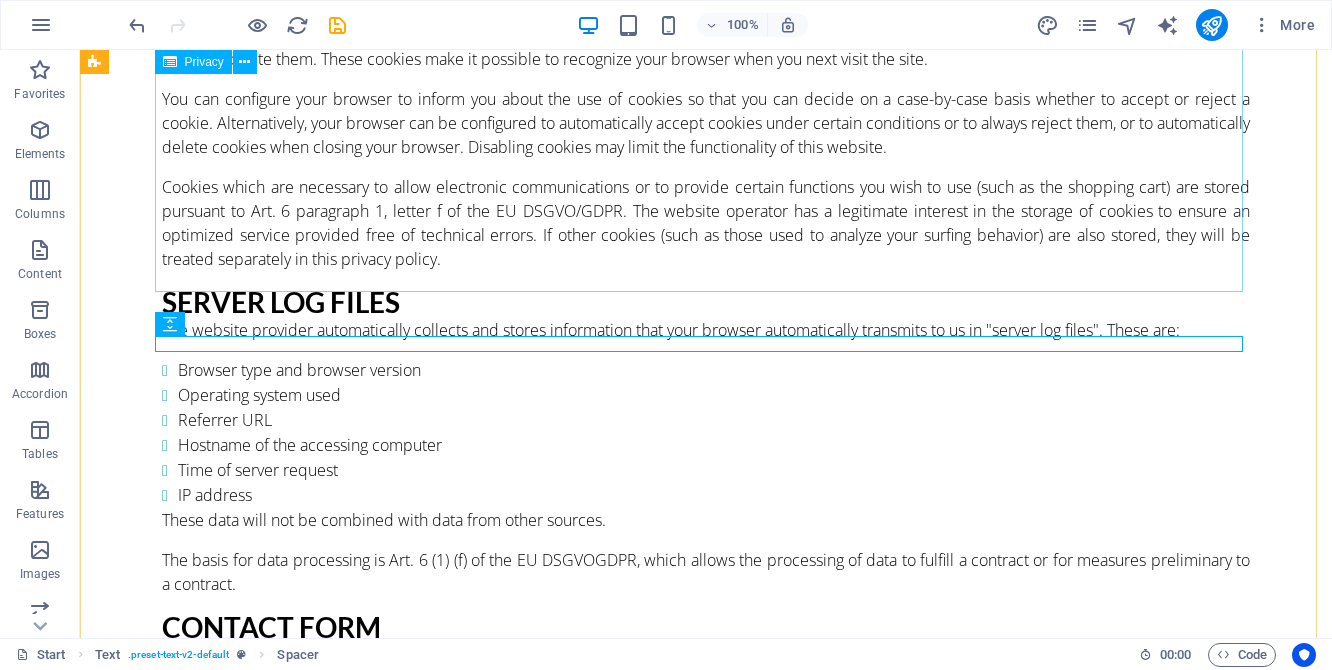 click on "Privacy Policy
An overview of data protection
General
The following gives a simple overview of what kind of personal information we collect, why we collect them and how we handle your data when you are visiting or using our website. Personal information is any data with which you could be personally identified. Detailed information on the subject of data protection can be found in our privacy policy found below.
Data collection on our website
Who is responsible for the data collection on this website?
The data collected on this website are processed by the website operator. The operator's contact details can be found in the website's required legal notice.
How do we collect your data?
Some data are collected when you provide them to us. This could, for example, be data you enter in a contact form.
What do we use your data for?
Part of the data is collected to ensure the proper functioning of the website. Other data can be used to analyze how visitors use the site." at bounding box center [706, 134] 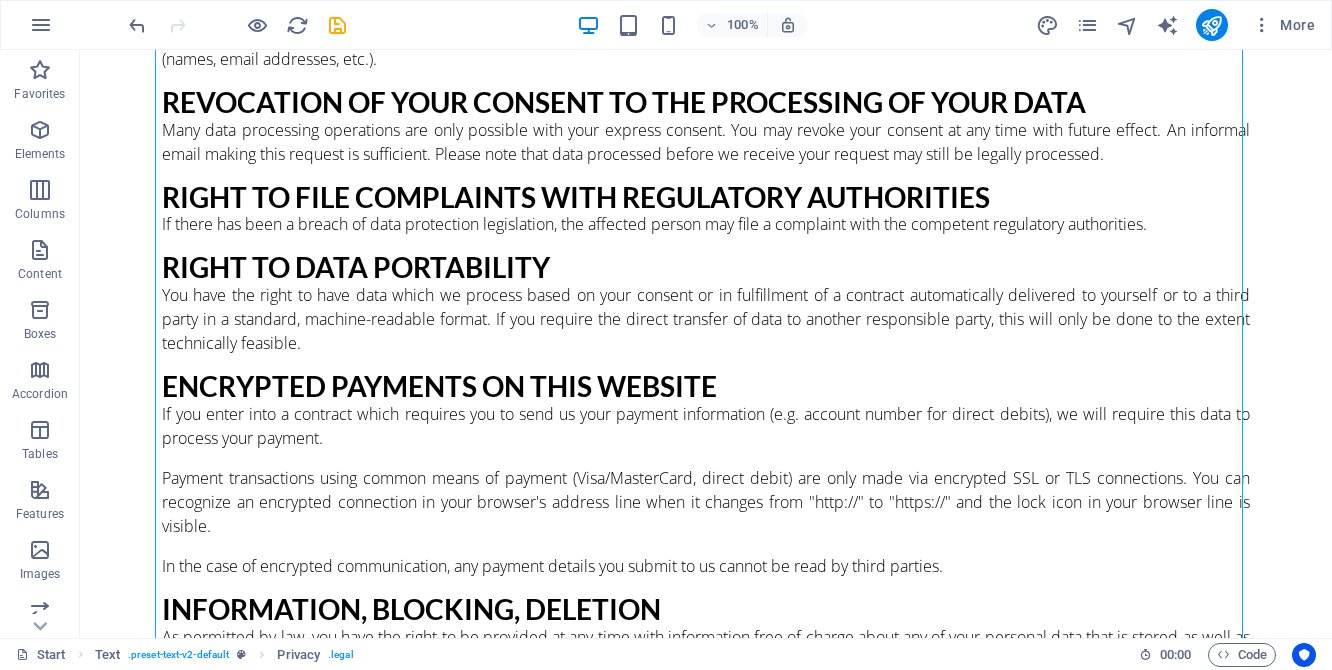 scroll, scrollTop: 5107, scrollLeft: 0, axis: vertical 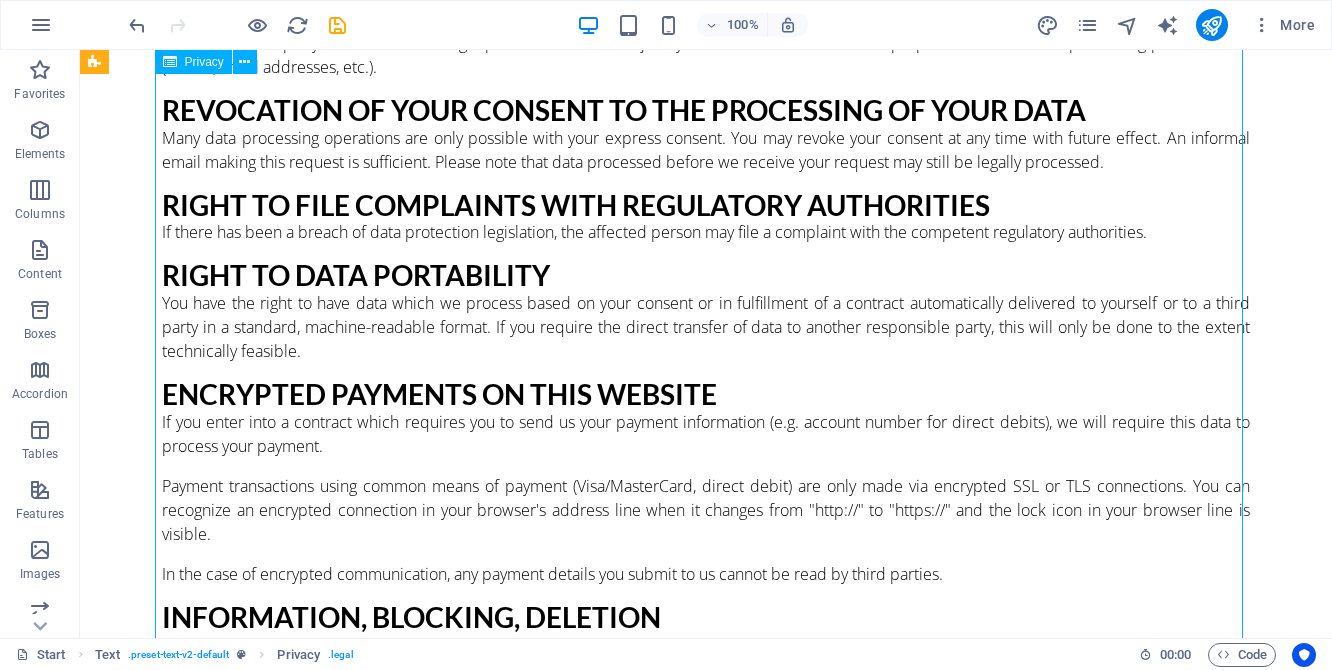 drag, startPoint x: 763, startPoint y: 316, endPoint x: 456, endPoint y: 319, distance: 307.01465 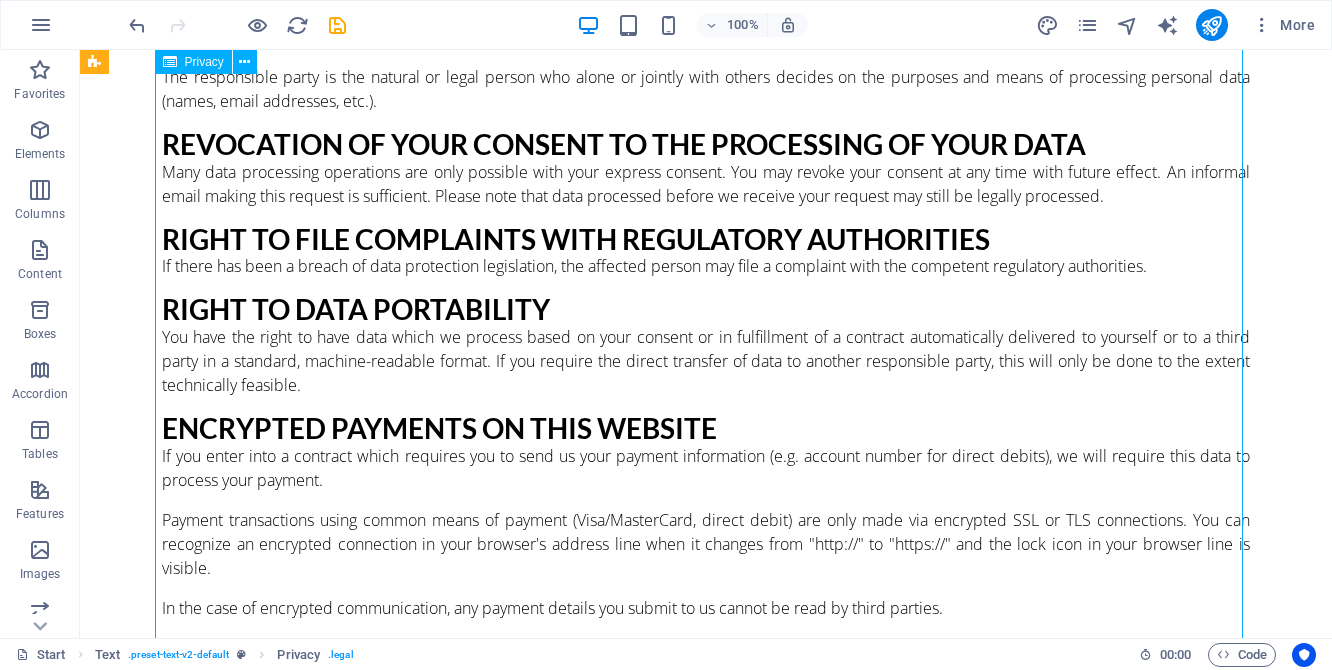 scroll, scrollTop: 5339, scrollLeft: 0, axis: vertical 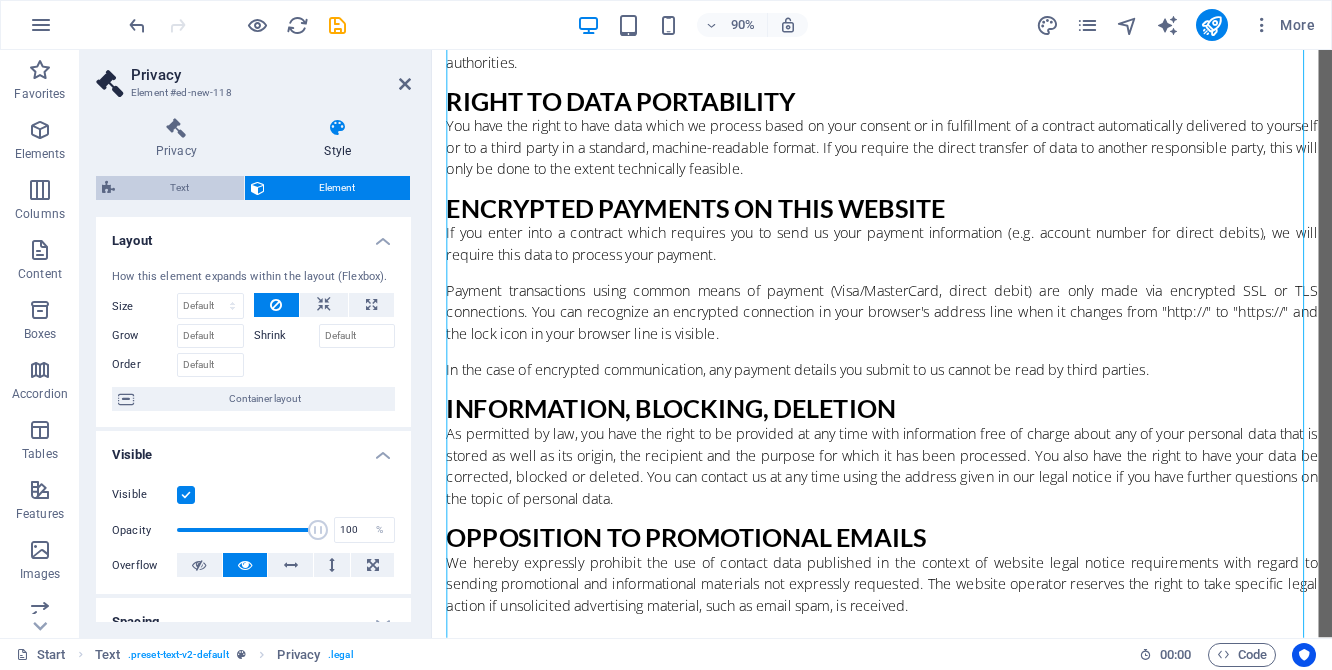 click on "Text" at bounding box center [179, 188] 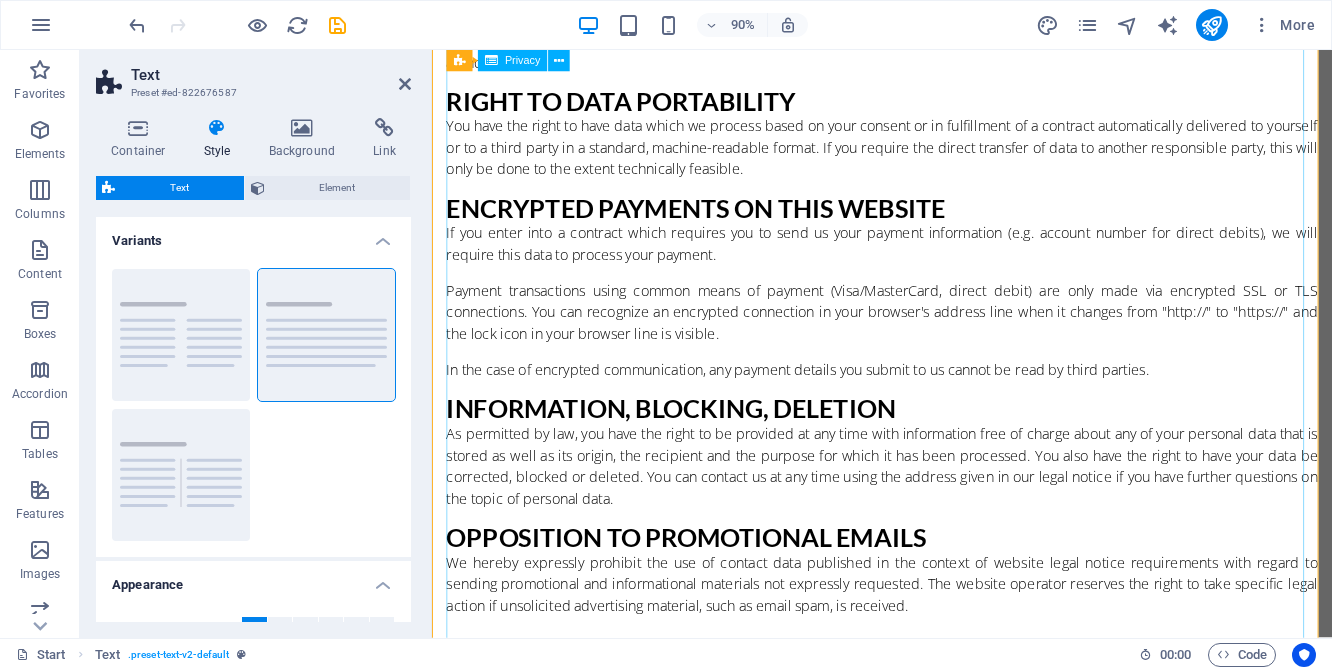 click on "Privacy Policy
An overview of data protection
General
The following gives a simple overview of what kind of personal information we collect, why we collect them and how we handle your data when you are visiting or using our website. Personal information is any data with which you could be personally identified. Detailed information on the subject of data protection can be found in our privacy policy found below.
Data collection on our website
Who is responsible for the data collection on this website?
The data collected on this website are processed by the website operator. The operator's contact details can be found in the website's required legal notice.
How do we collect your data?
Some data are collected when you provide them to us. This could, for example, be data you enter in a contact form.
What do we use your data for?
Part of the data is collected to ensure the proper functioning of the website. Other data can be used to analyze how visitors use the site." at bounding box center [932, 943] 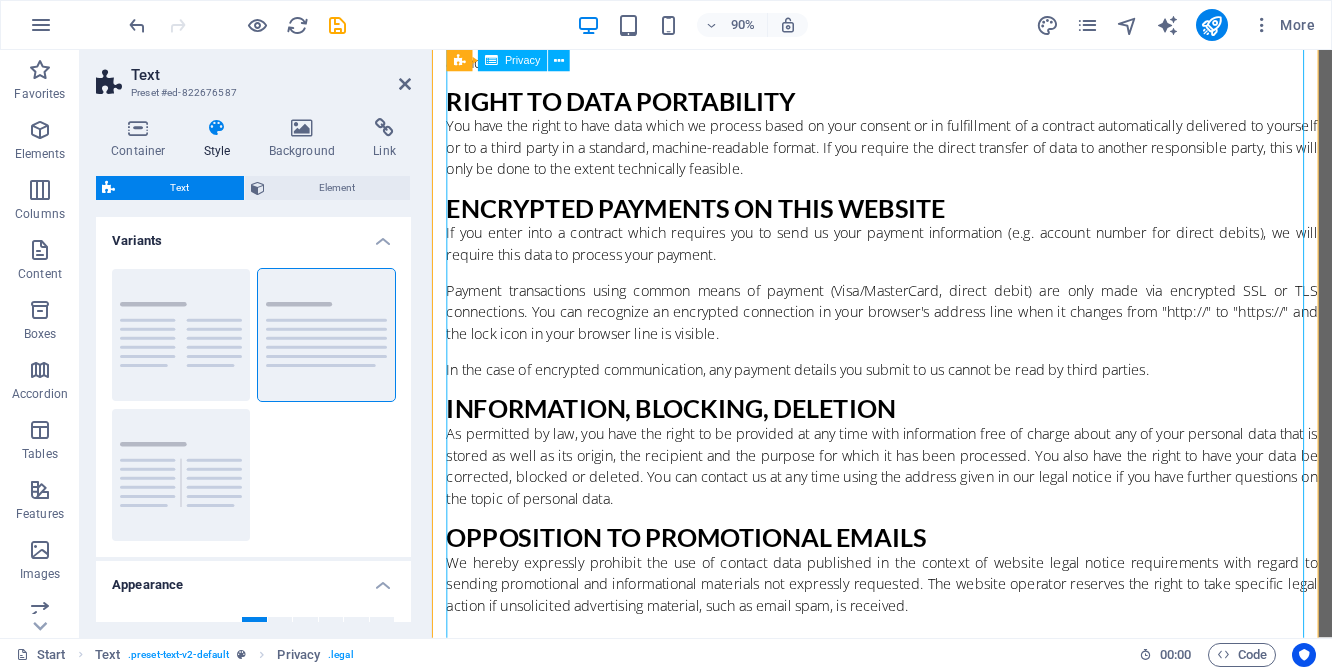click on "Privacy Policy
An overview of data protection
General
The following gives a simple overview of what kind of personal information we collect, why we collect them and how we handle your data when you are visiting or using our website. Personal information is any data with which you could be personally identified. Detailed information on the subject of data protection can be found in our privacy policy found below.
Data collection on our website
Who is responsible for the data collection on this website?
The data collected on this website are processed by the website operator. The operator's contact details can be found in the website's required legal notice.
How do we collect your data?
Some data are collected when you provide them to us. This could, for example, be data you enter in a contact form.
What do we use your data for?
Part of the data is collected to ensure the proper functioning of the website. Other data can be used to analyze how visitors use the site." at bounding box center [932, 943] 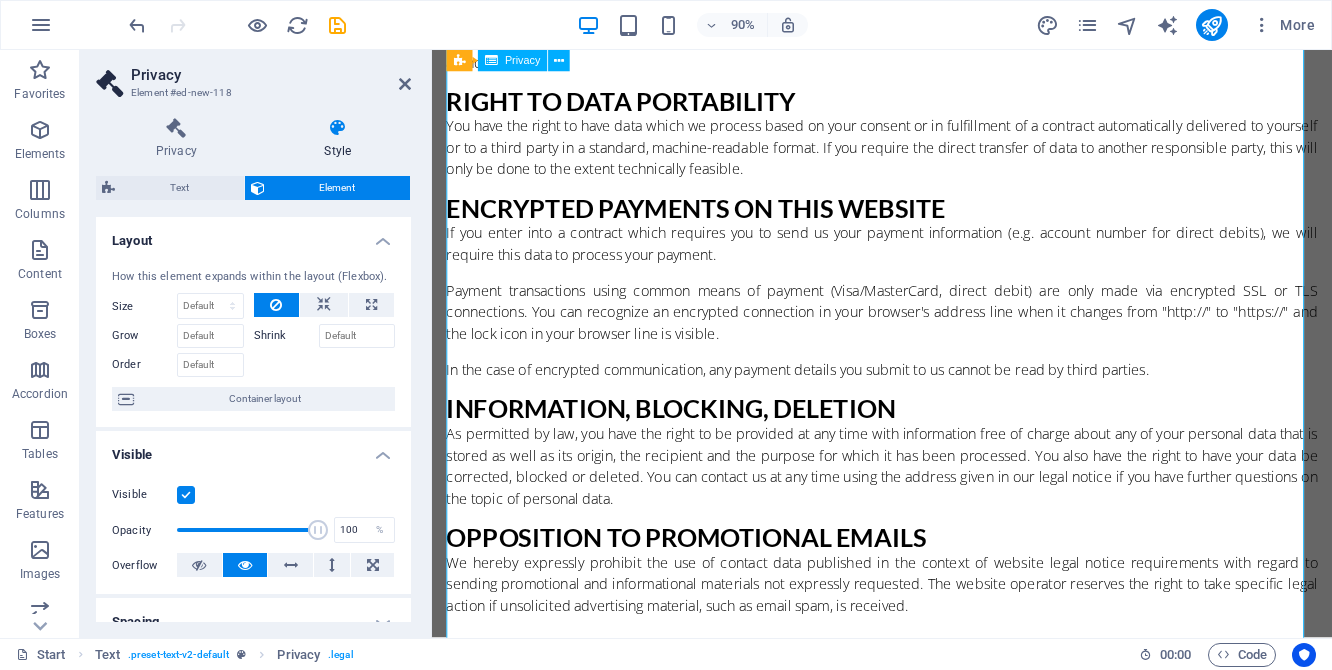 click on "Privacy Policy
An overview of data protection
General
The following gives a simple overview of what kind of personal information we collect, why we collect them and how we handle your data when you are visiting or using our website. Personal information is any data with which you could be personally identified. Detailed information on the subject of data protection can be found in our privacy policy found below.
Data collection on our website
Who is responsible for the data collection on this website?
The data collected on this website are processed by the website operator. The operator's contact details can be found in the website's required legal notice.
How do we collect your data?
Some data are collected when you provide them to us. This could, for example, be data you enter in a contact form.
What do we use your data for?
Part of the data is collected to ensure the proper functioning of the website. Other data can be used to analyze how visitors use the site." at bounding box center [932, 943] 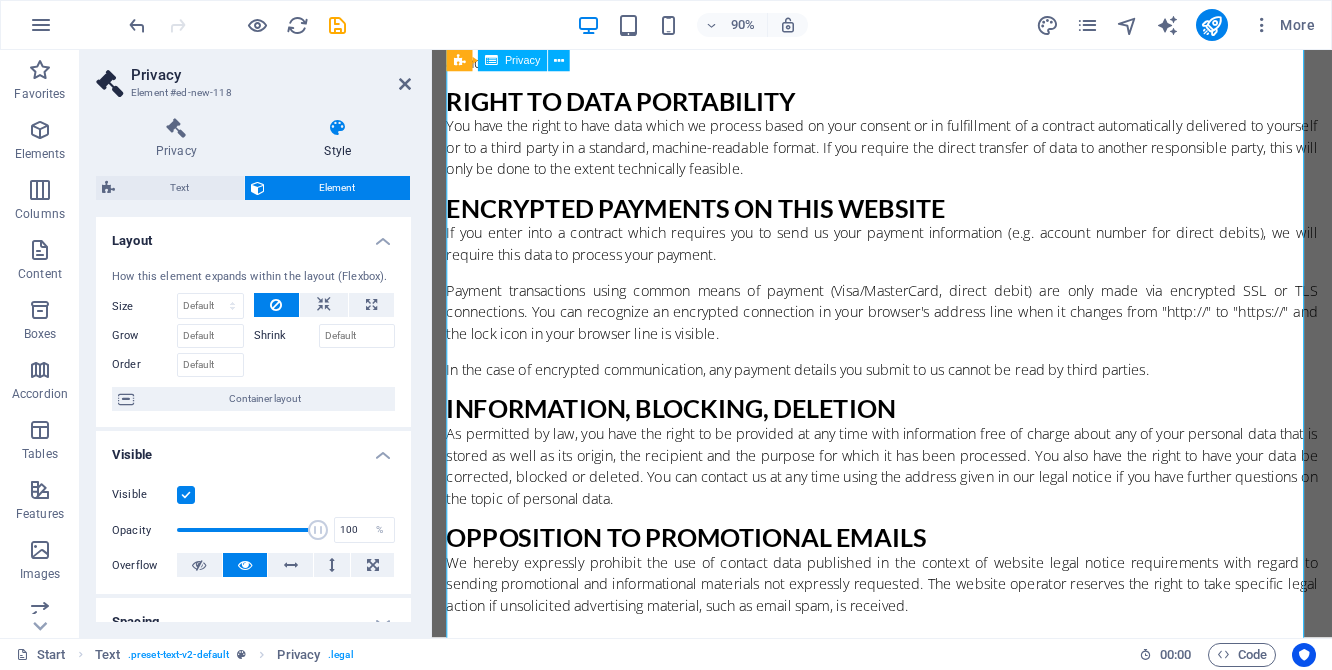 click on "Privacy Policy
An overview of data protection
General
The following gives a simple overview of what kind of personal information we collect, why we collect them and how we handle your data when you are visiting or using our website. Personal information is any data with which you could be personally identified. Detailed information on the subject of data protection can be found in our privacy policy found below.
Data collection on our website
Who is responsible for the data collection on this website?
The data collected on this website are processed by the website operator. The operator's contact details can be found in the website's required legal notice.
How do we collect your data?
Some data are collected when you provide them to us. This could, for example, be data you enter in a contact form.
What do we use your data for?
Part of the data is collected to ensure the proper functioning of the website. Other data can be used to analyze how visitors use the site." at bounding box center (932, 943) 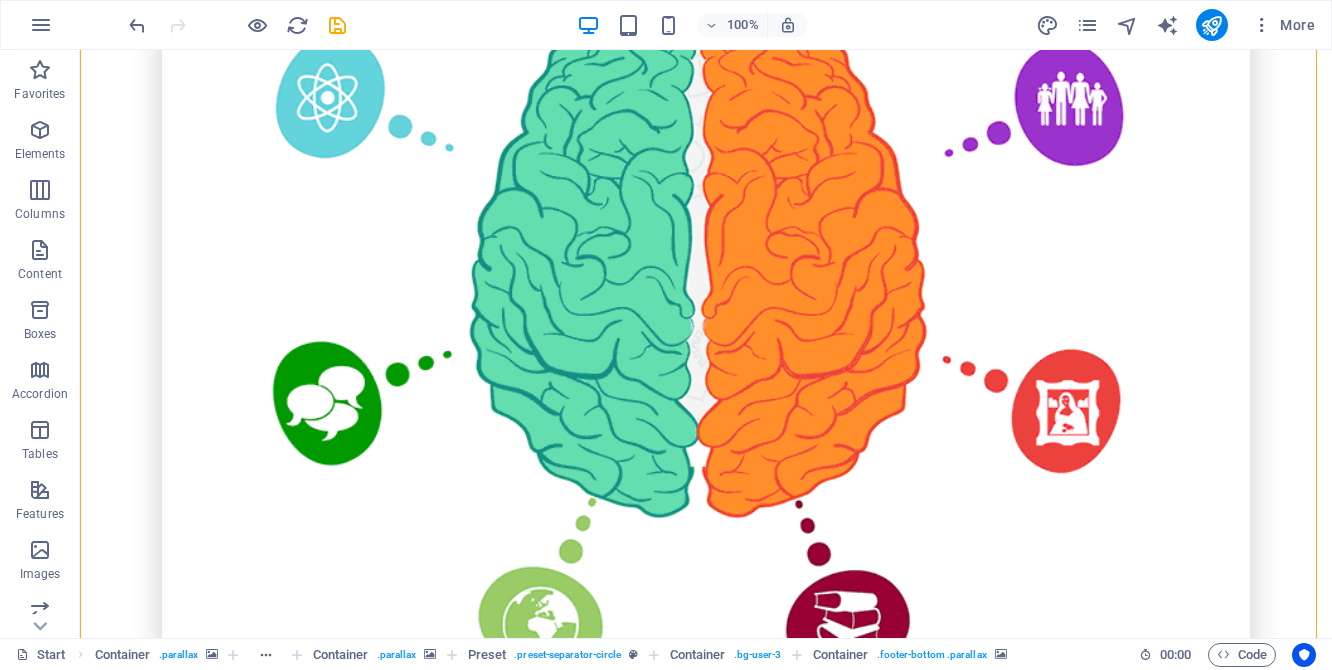 scroll, scrollTop: 1621, scrollLeft: 0, axis: vertical 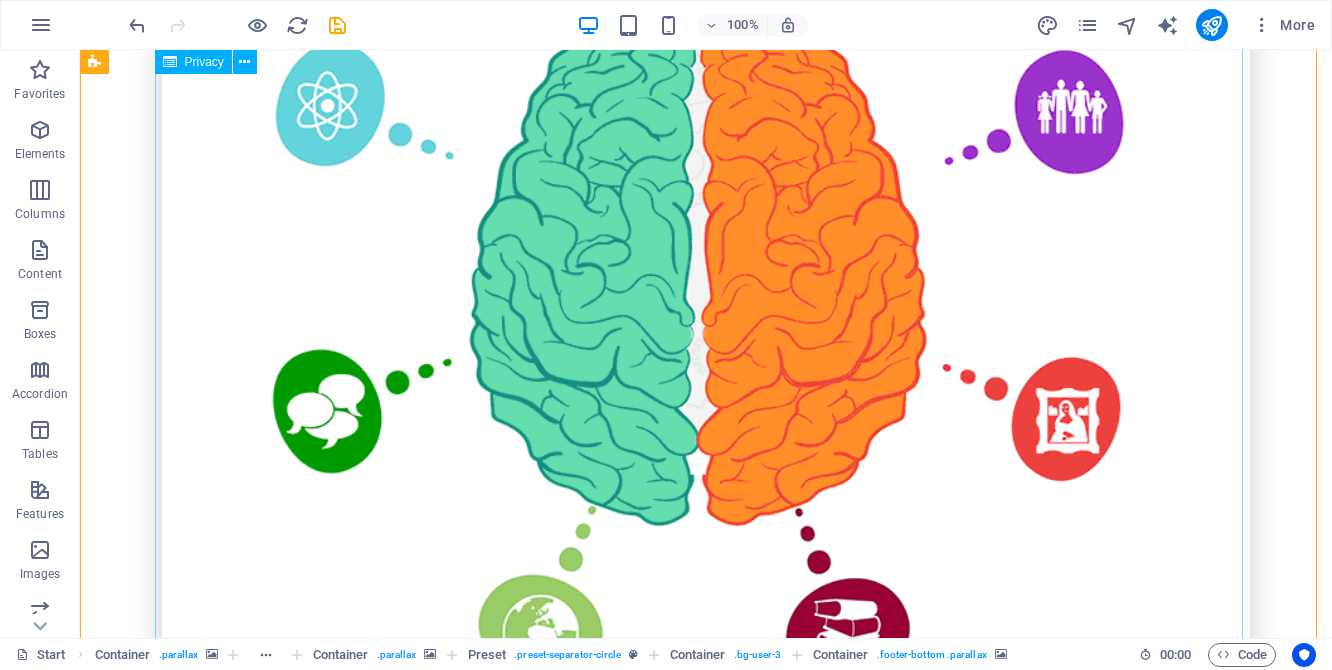 click on "Privacy Policy
An overview of data protection
General
The following gives a simple overview of what kind of personal information we collect, why we collect them and how we handle your data when you are visiting or using our website. Personal information is any data with which you could be personally identified. Detailed information on the subject of data protection can be found in our privacy policy found below.
Data collection on our website
Who is responsible for the data collection on this website?
The data collected on this website are processed by the website operator. The operator's contact details can be found in the website's required legal notice.
How do we collect your data?
Some data are collected when you provide them to us. This could, for example, be data you enter in a contact form.
What do we use your data for?
Part of the data is collected to ensure the proper functioning of the website. Other data can be used to analyze how visitors use the site." at bounding box center (706, 4607) 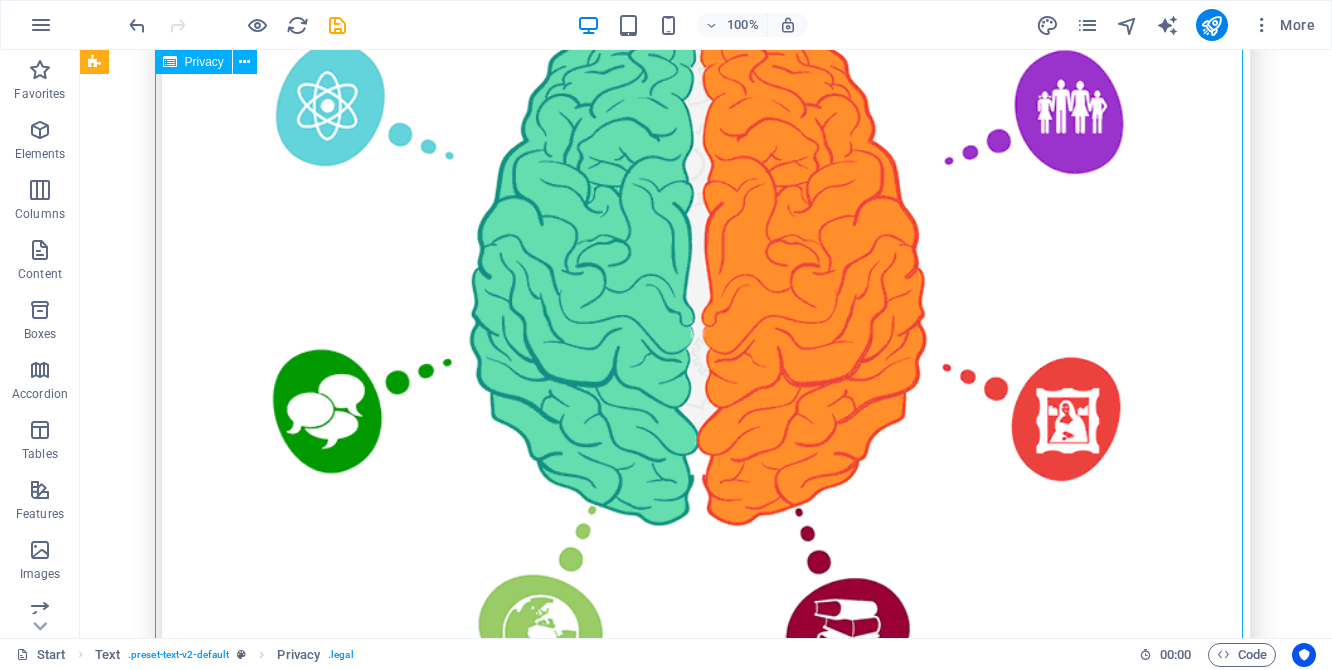click on "Privacy Policy
An overview of data protection
General
The following gives a simple overview of what kind of personal information we collect, why we collect them and how we handle your data when you are visiting or using our website. Personal information is any data with which you could be personally identified. Detailed information on the subject of data protection can be found in our privacy policy found below.
Data collection on our website
Who is responsible for the data collection on this website?
The data collected on this website are processed by the website operator. The operator's contact details can be found in the website's required legal notice.
How do we collect your data?
Some data are collected when you provide them to us. This could, for example, be data you enter in a contact form.
What do we use your data for?
Part of the data is collected to ensure the proper functioning of the website. Other data can be used to analyze how visitors use the site." at bounding box center (706, 4607) 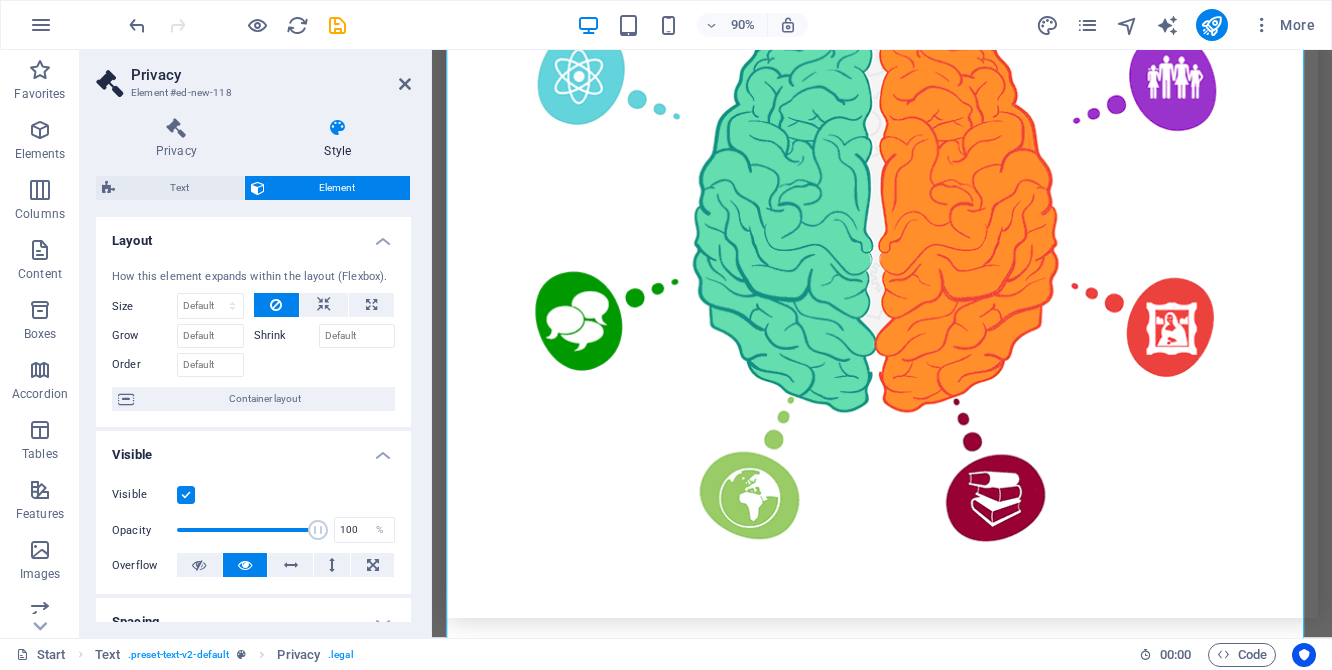 scroll, scrollTop: 1613, scrollLeft: 0, axis: vertical 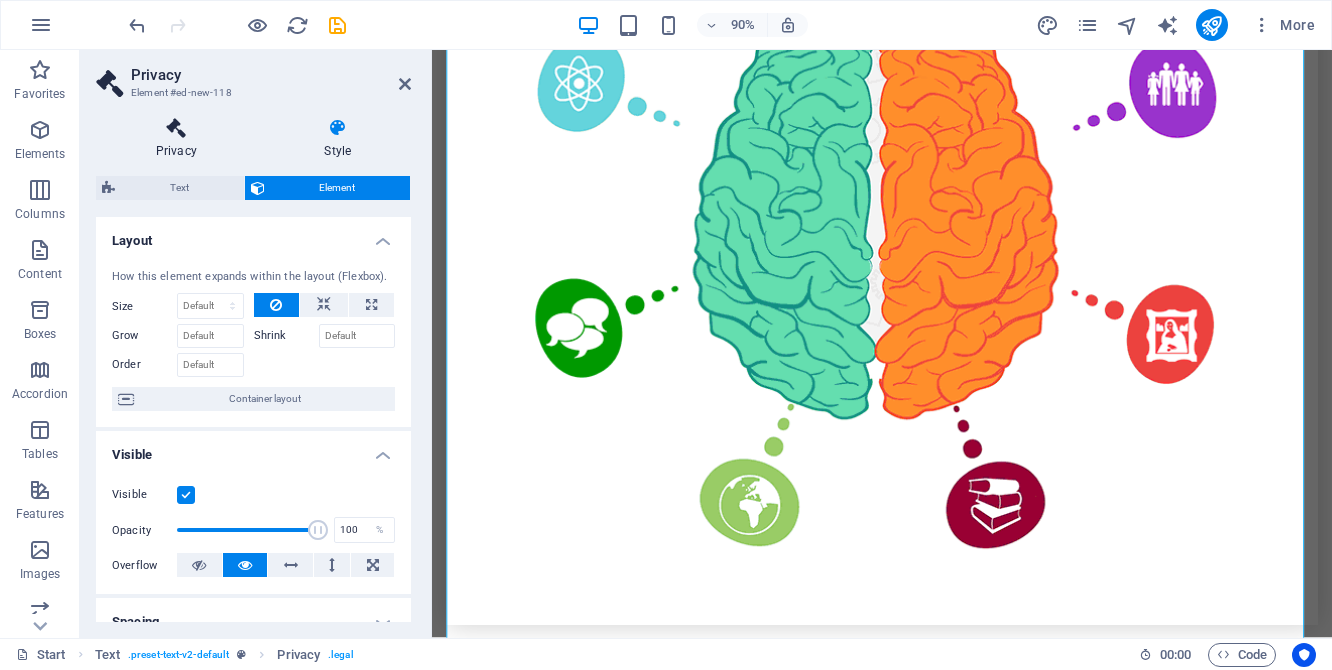 click on "Privacy" at bounding box center [180, 139] 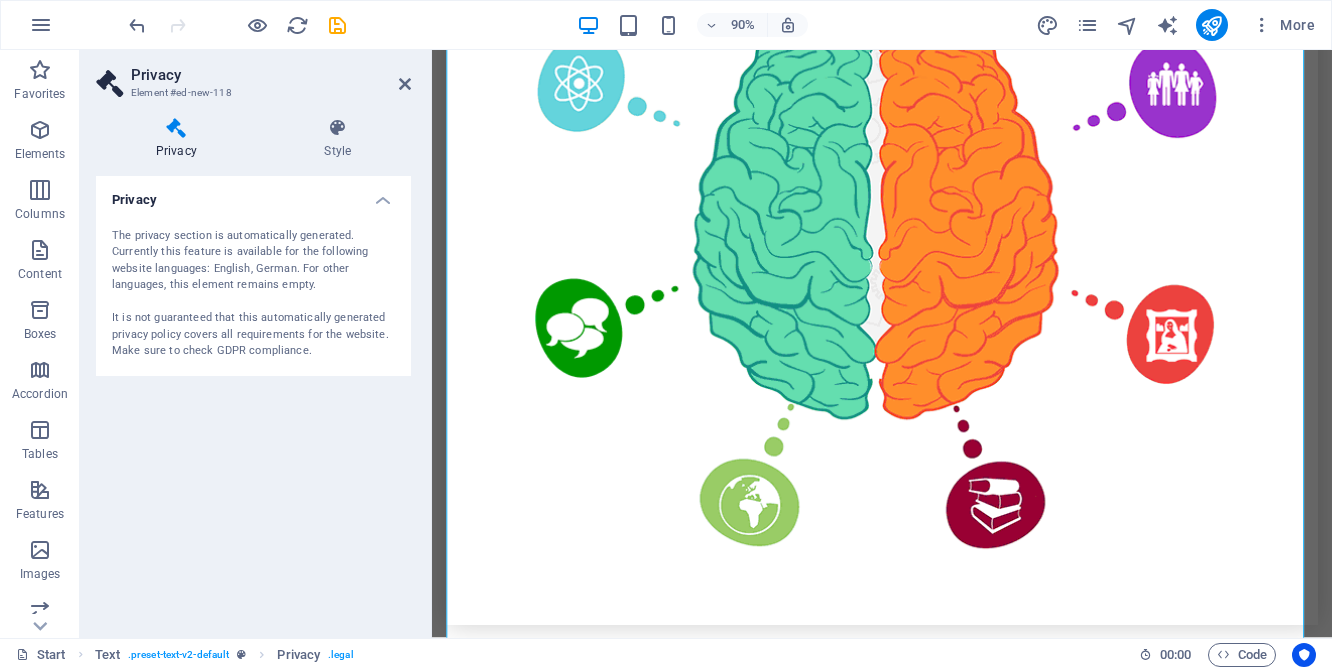 click on "Privacy" at bounding box center [253, 194] 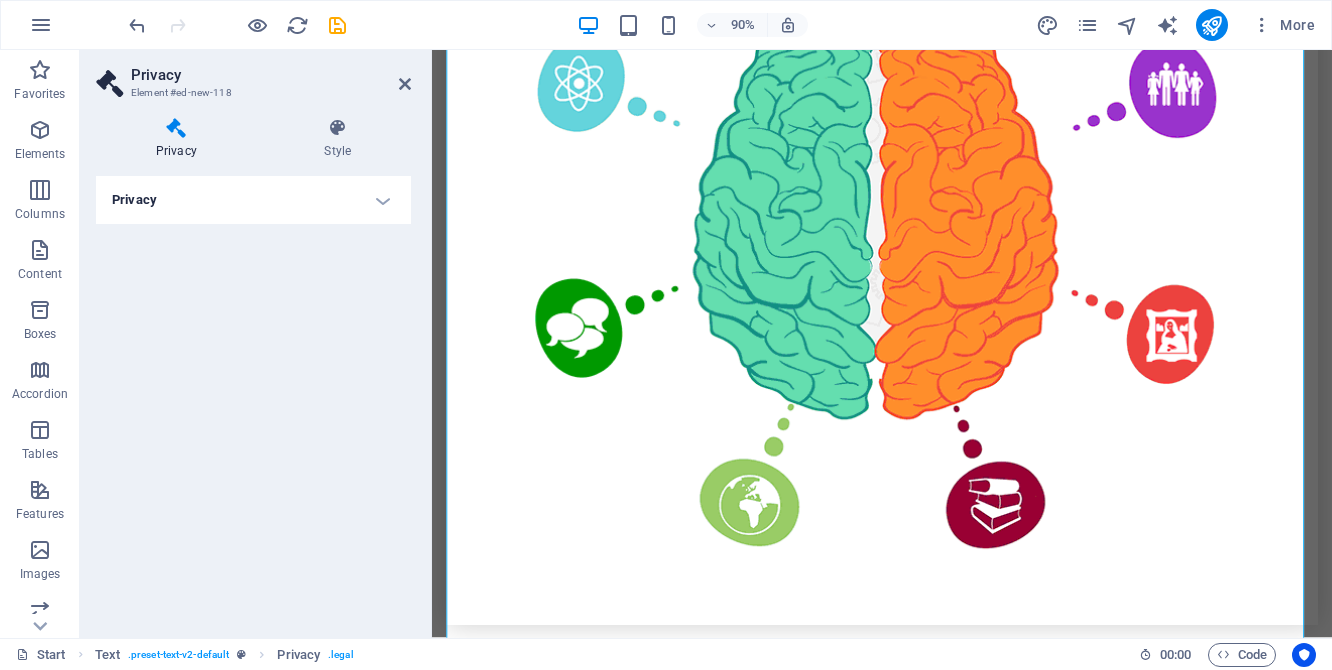 click on "Privacy" at bounding box center (253, 200) 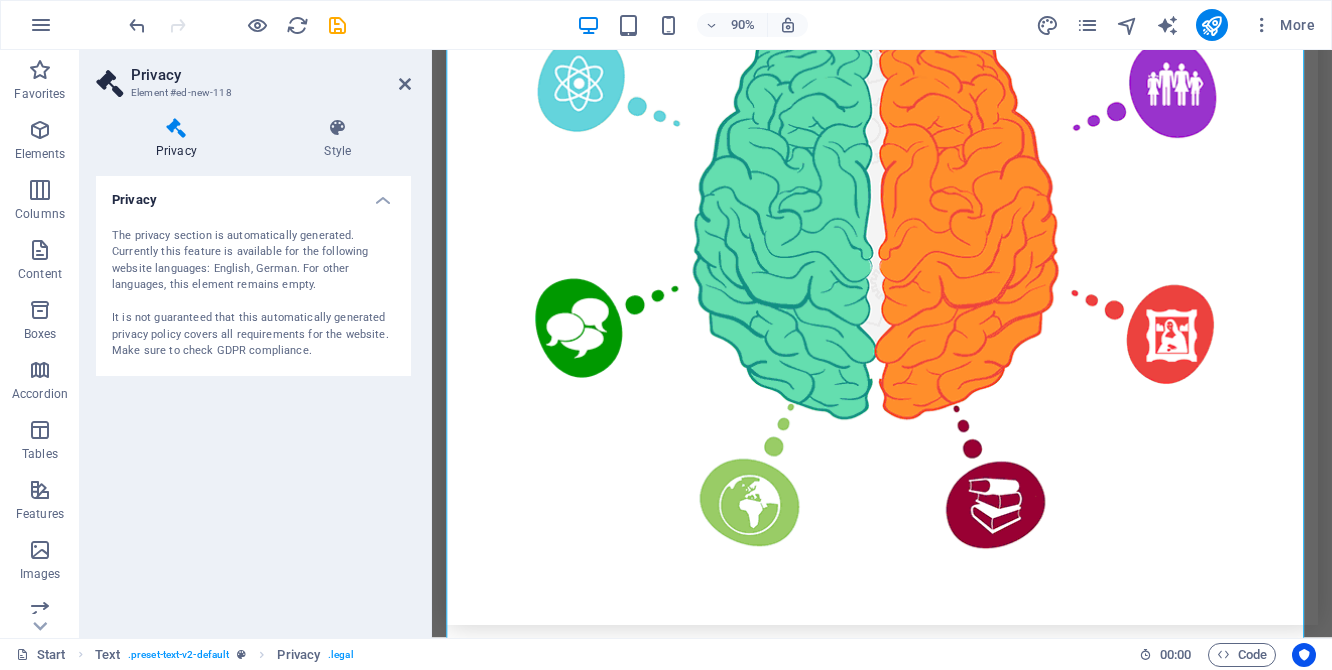 click on "Privacy" at bounding box center (253, 194) 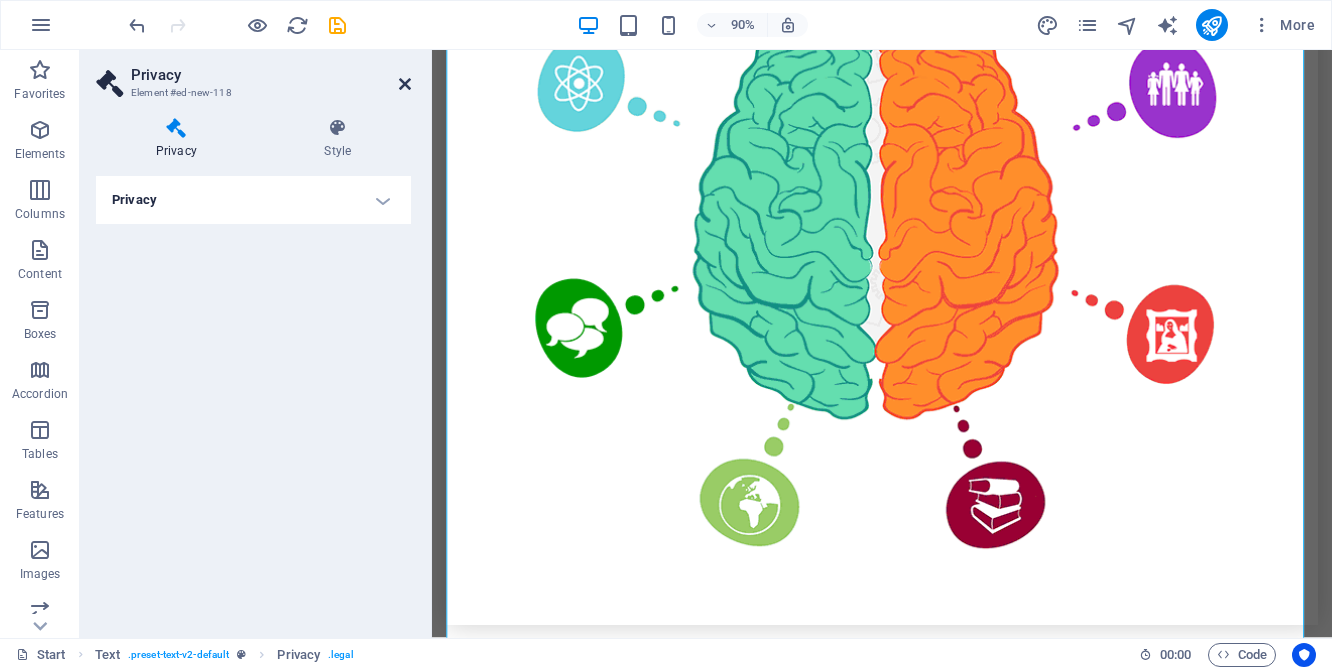 click at bounding box center (405, 84) 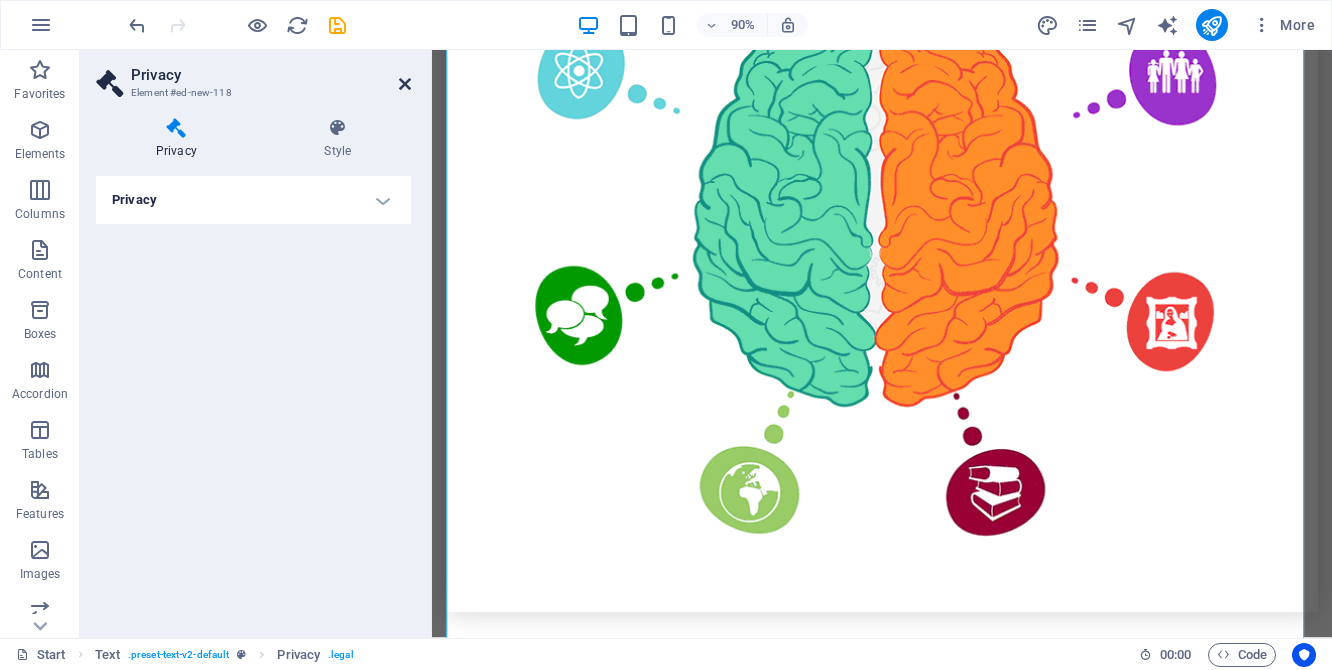 scroll, scrollTop: 1621, scrollLeft: 0, axis: vertical 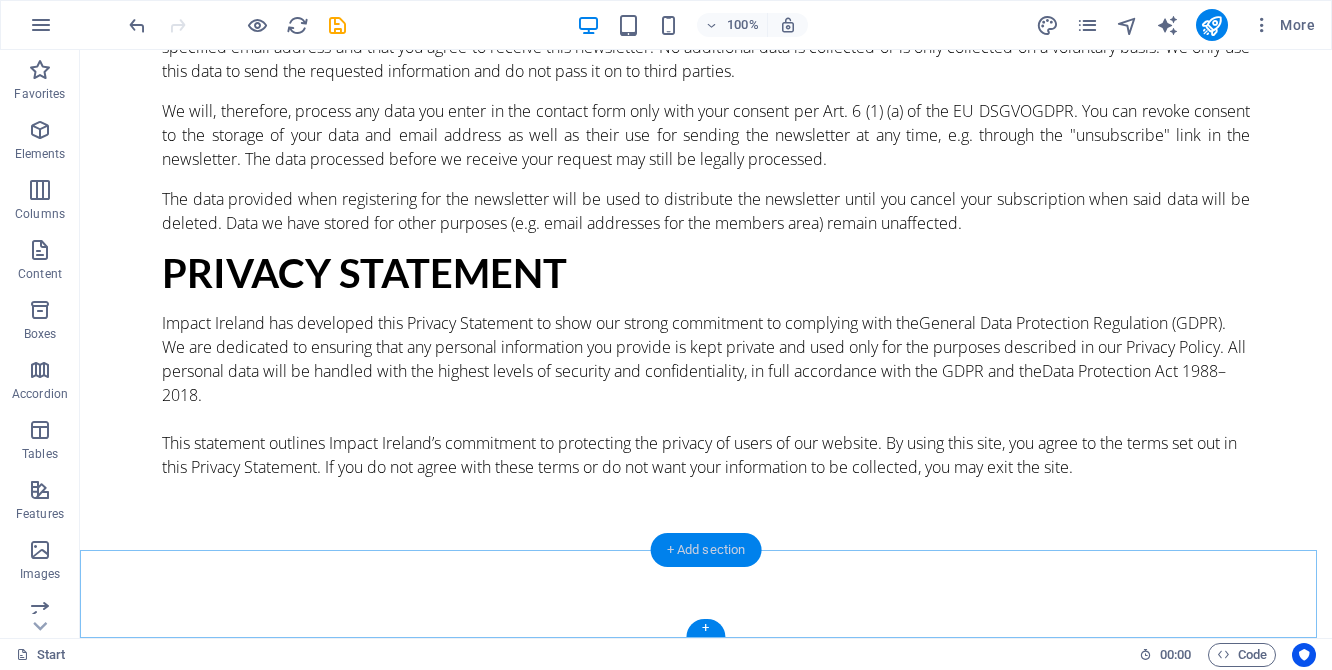click on "+ Add section" at bounding box center [706, 550] 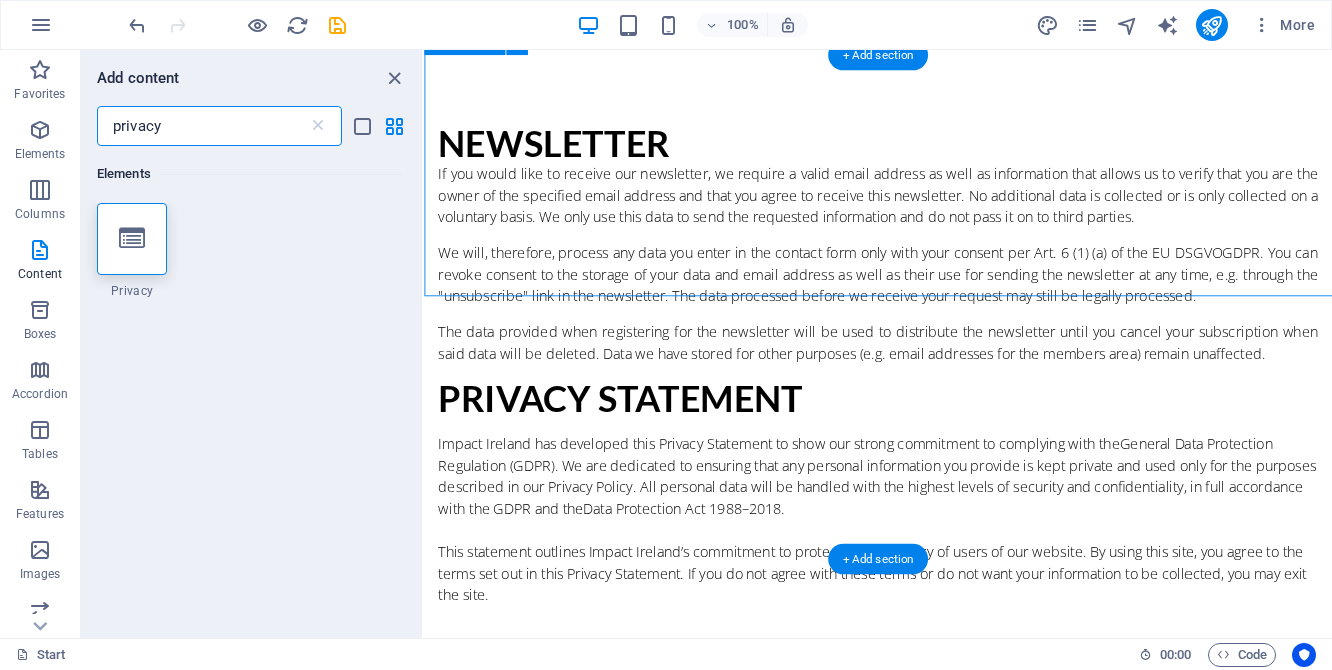 scroll, scrollTop: 8592, scrollLeft: 0, axis: vertical 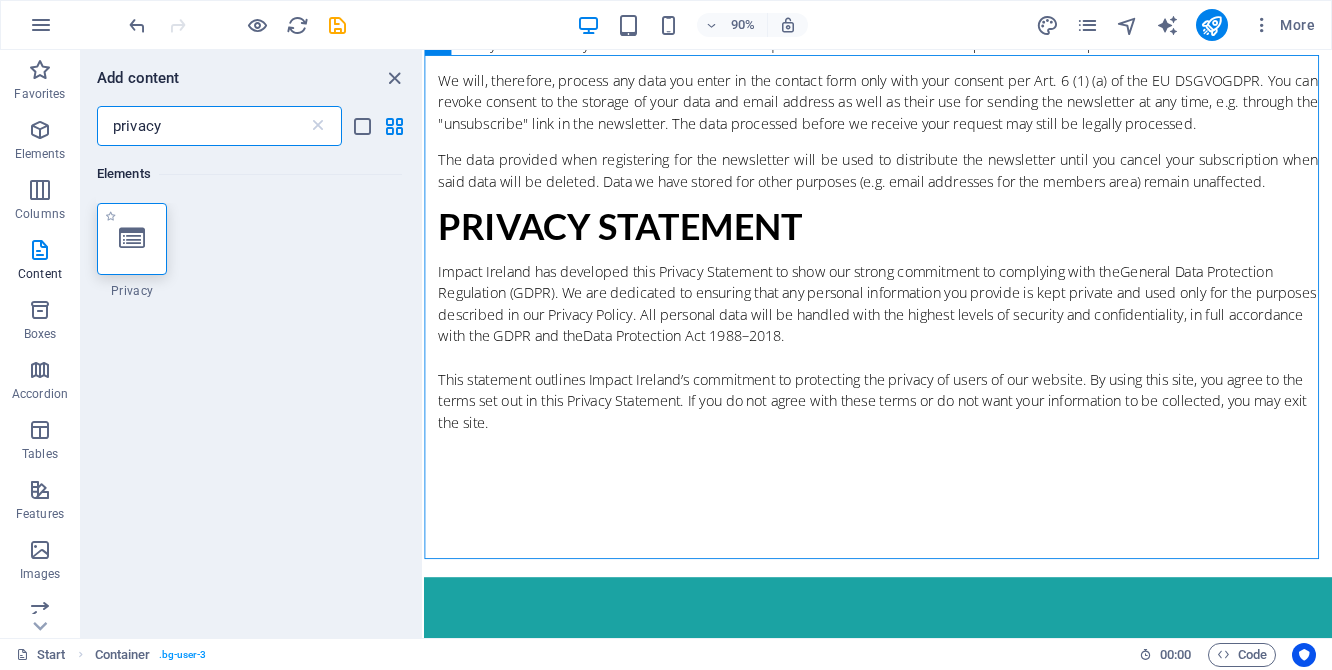 click at bounding box center [132, 239] 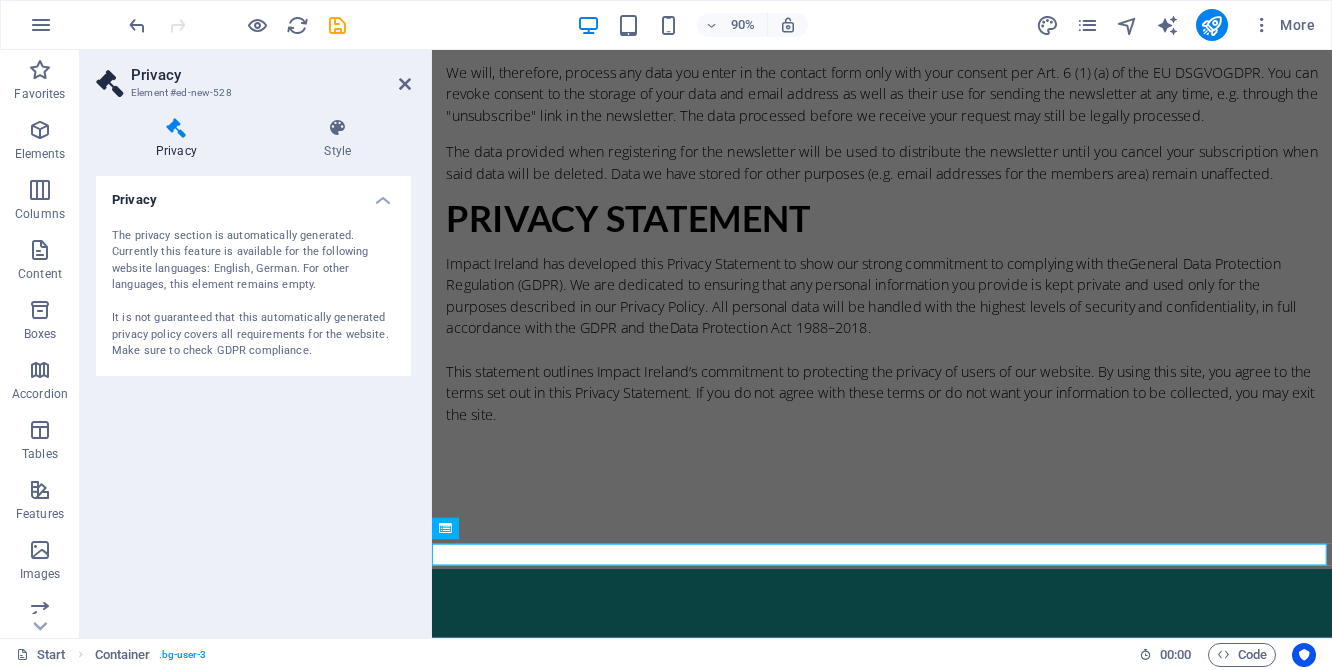 click on "Privacy Element #ed-new-528 Privacy Style Privacy The privacy section is automatically generated. Currently this feature is available for the following website languages: English, German. For other languages, this element remains empty. It is not guaranteed that this automatically generated privacy policy covers all requirements for the website. Make sure to check GDPR compliance. Preset Element
H1   Container   Preset   Container   Spacer   Spacer   Container   Image   Container   Text   Text   Spacer   H2   Container   Privacy   Text   Preset   Spacer   Preset   Form   Preset   Captcha   Checkbox   Preset   Form   Form button   Preset   Container   Preset   Container   Container   Text   Button   Spacer   H2   Privacy" at bounding box center [706, 344] 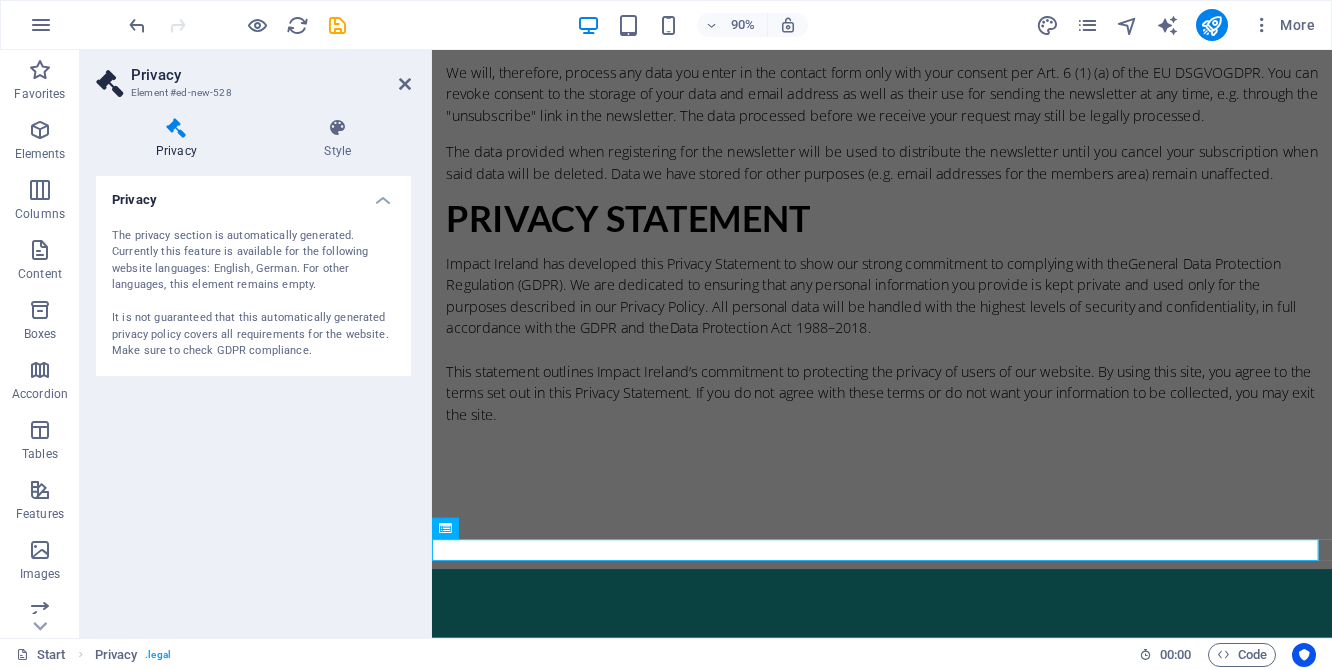 scroll, scrollTop: 8609, scrollLeft: 0, axis: vertical 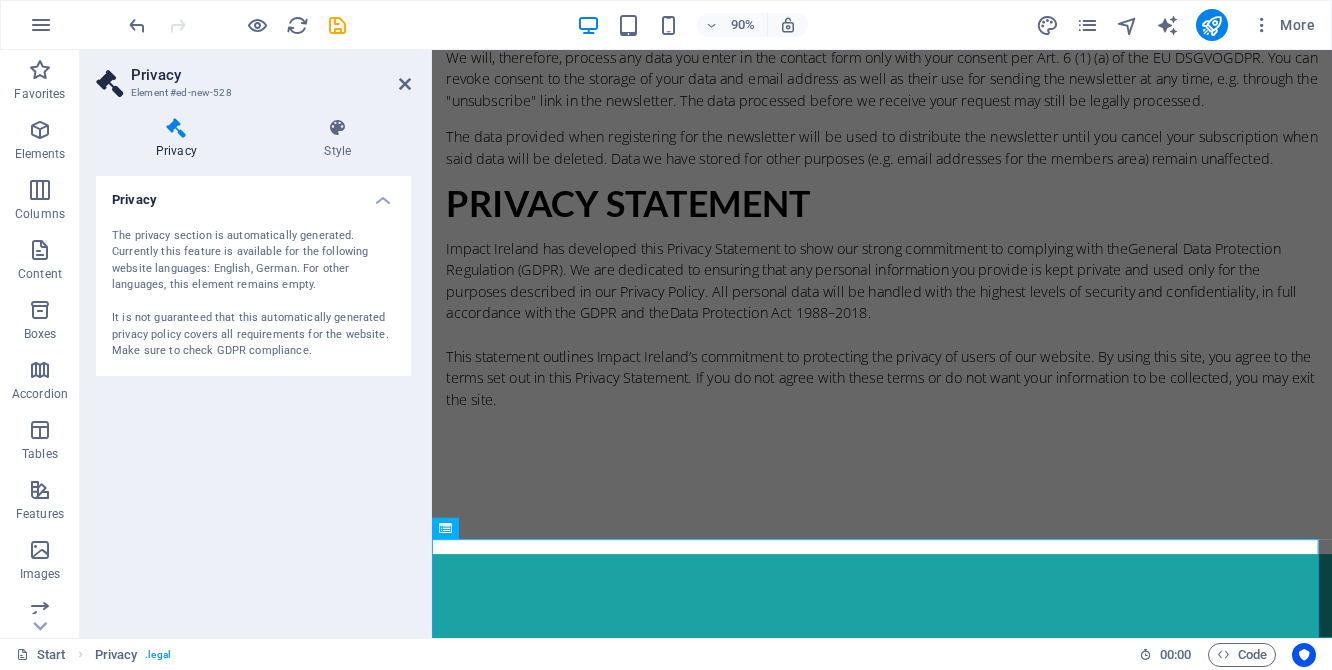 click on "Privacy The privacy section is automatically generated. Currently this feature is available for the following website languages: English, German. For other languages, this element remains empty. It is not guaranteed that this automatically generated privacy policy covers all requirements for the website. Make sure to check GDPR compliance." at bounding box center (253, 399) 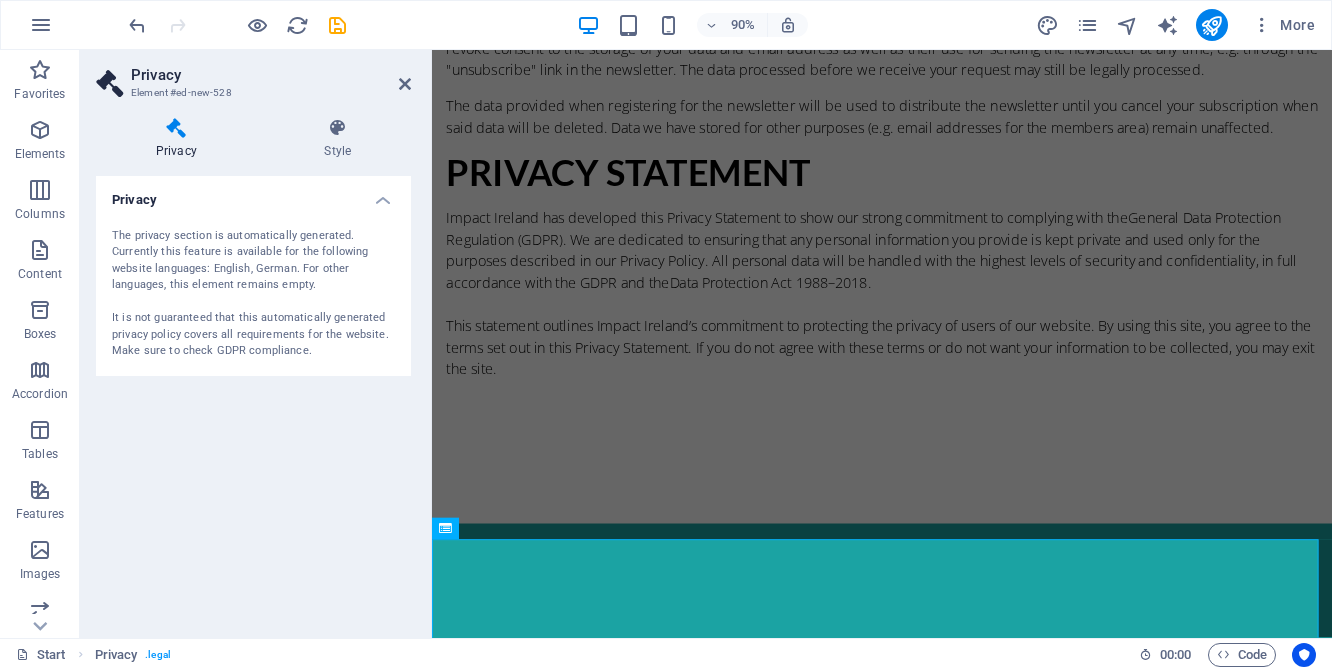 scroll, scrollTop: 8366, scrollLeft: 0, axis: vertical 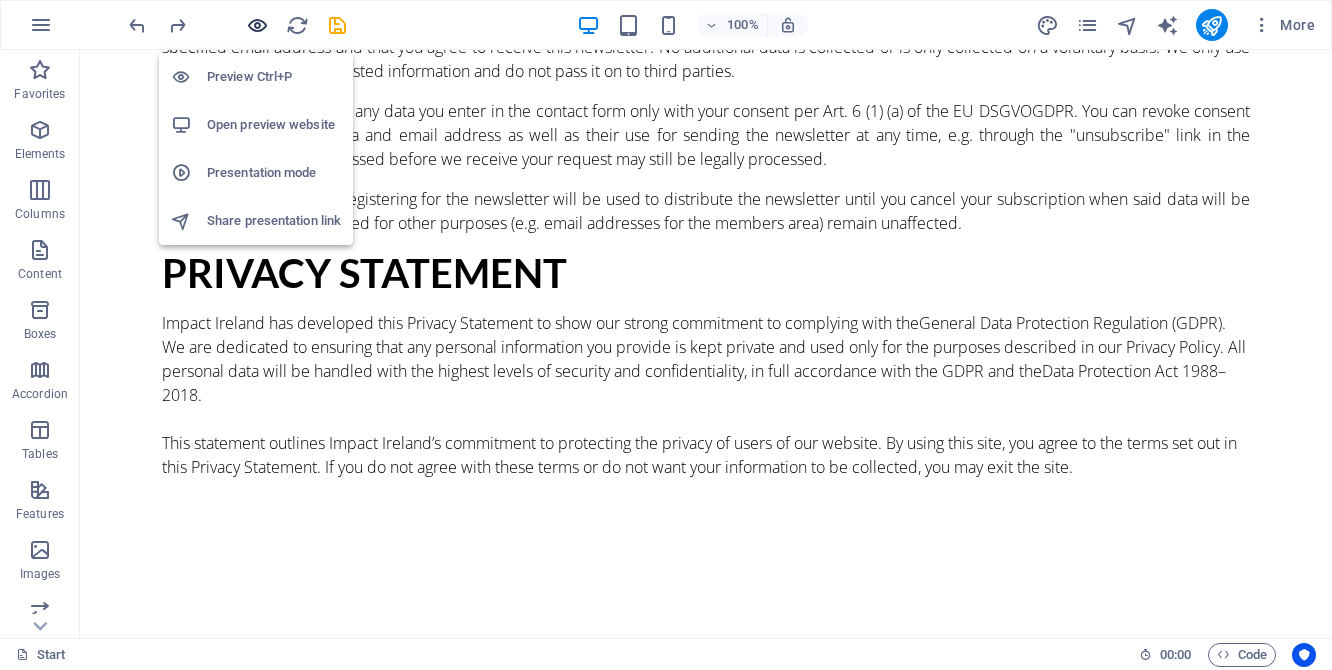 click at bounding box center (257, 25) 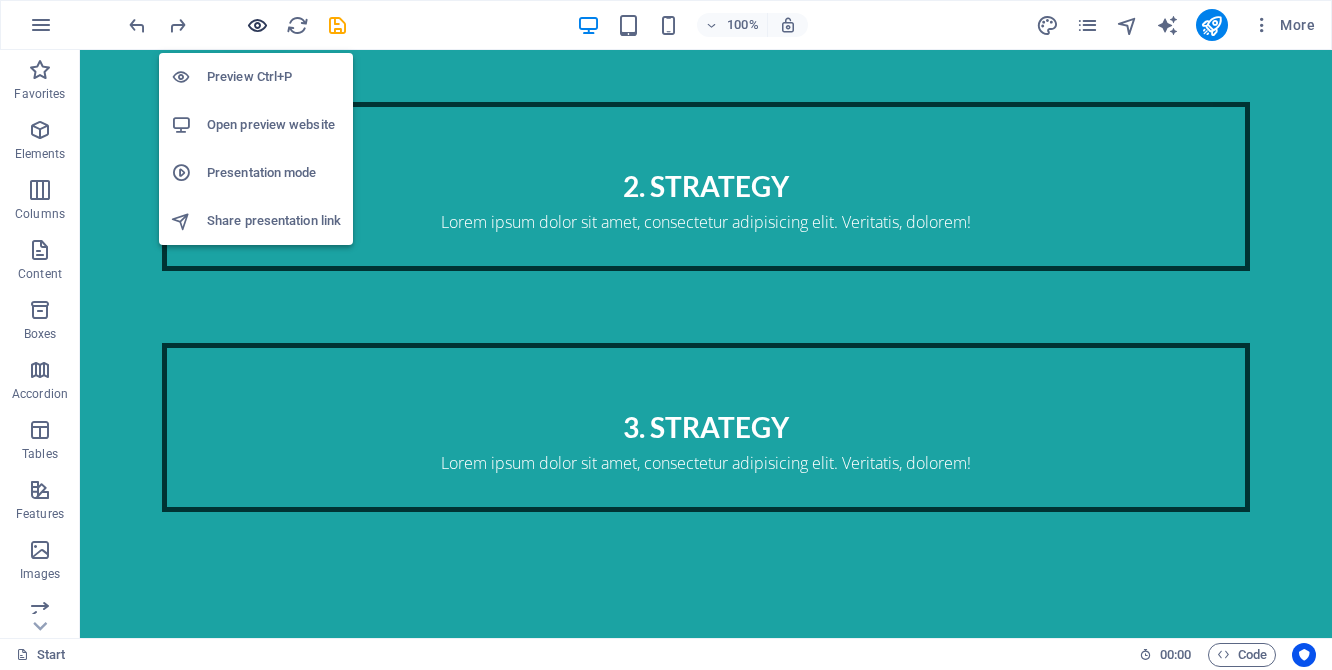 scroll, scrollTop: 7831, scrollLeft: 0, axis: vertical 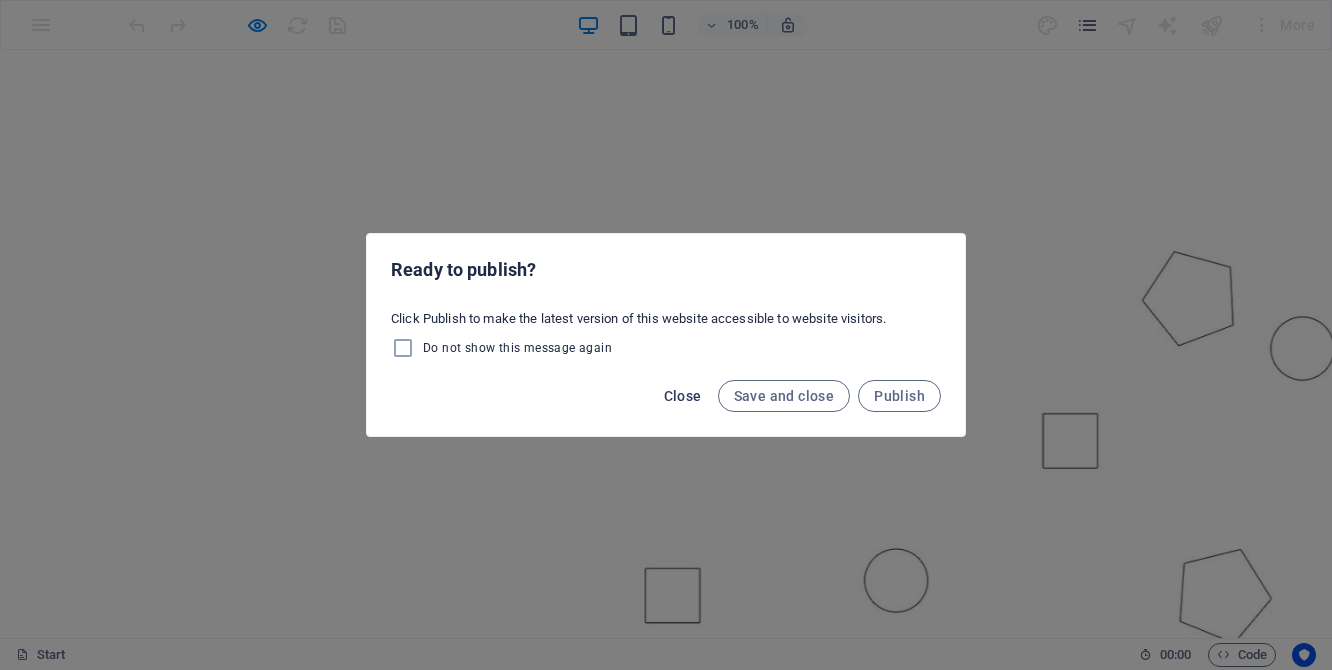 click on "Close" at bounding box center (683, 396) 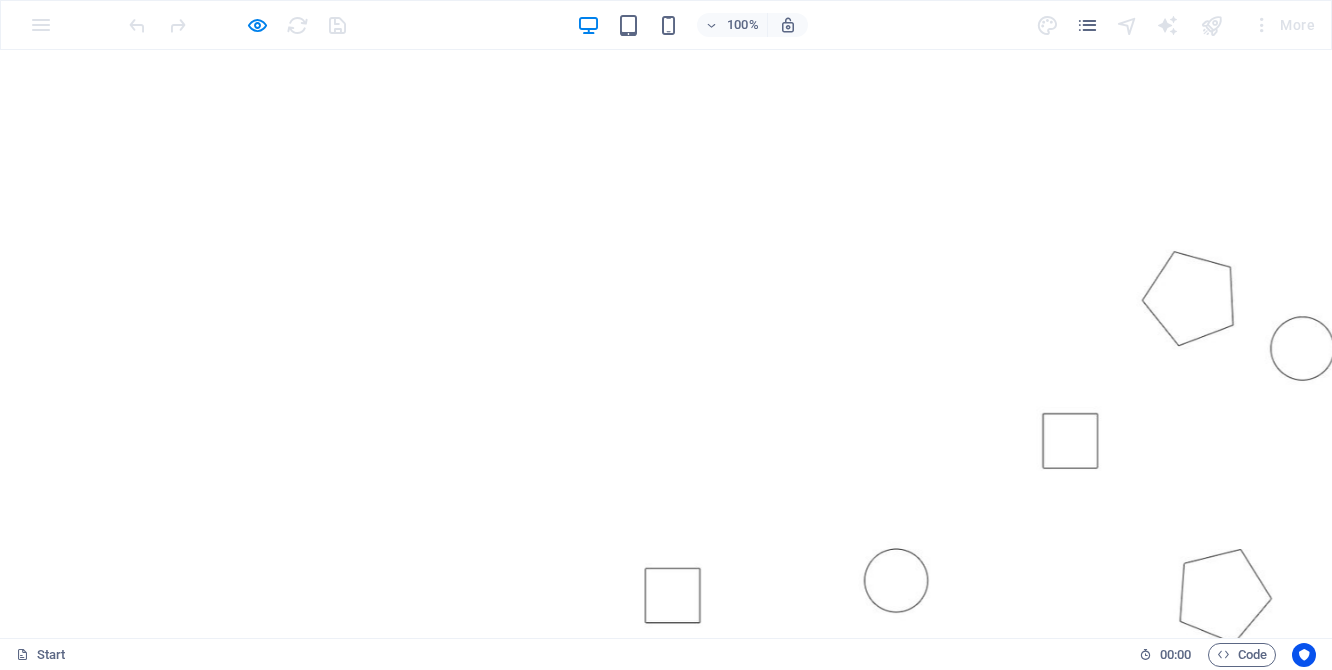 type 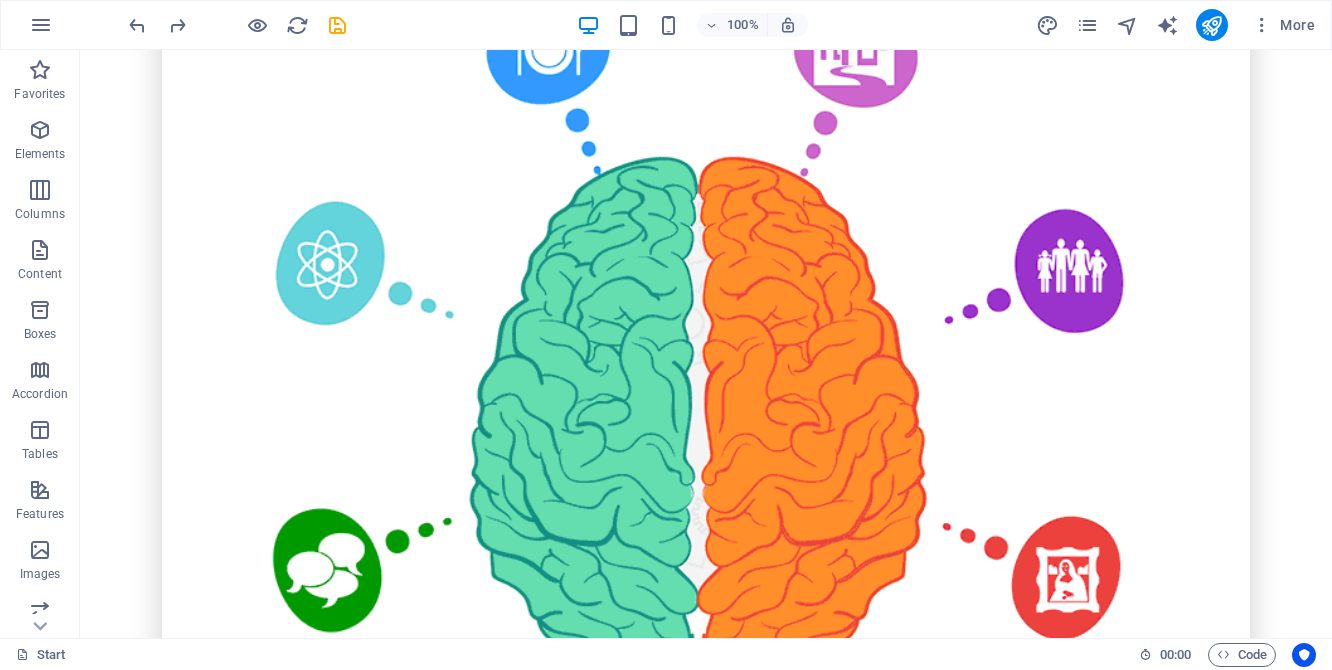 scroll, scrollTop: 1447, scrollLeft: 0, axis: vertical 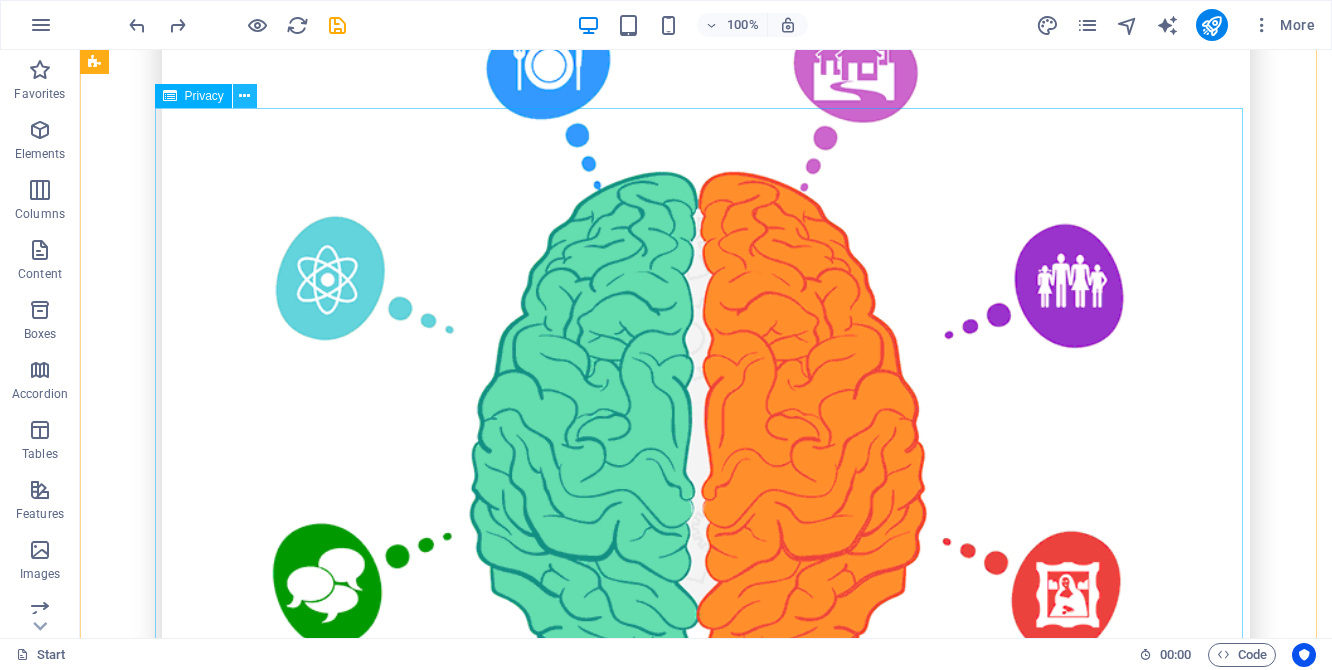 click at bounding box center [244, 96] 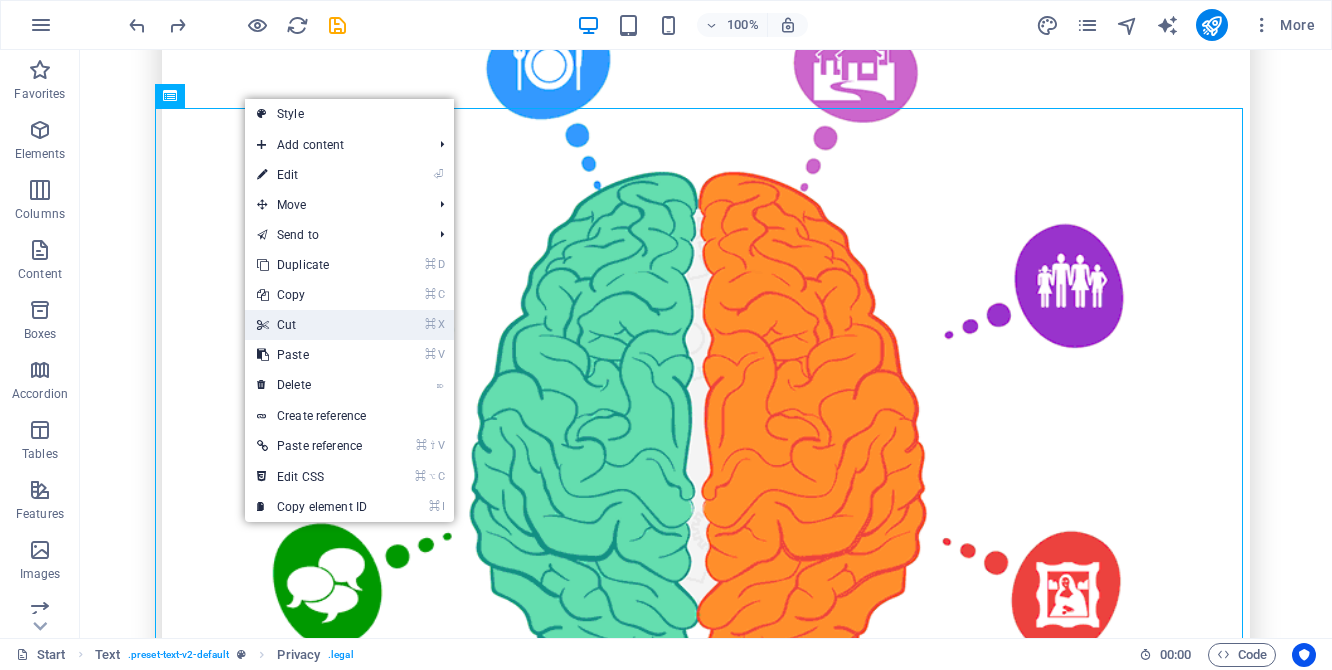 click on "⌘ X  Cut" at bounding box center (312, 325) 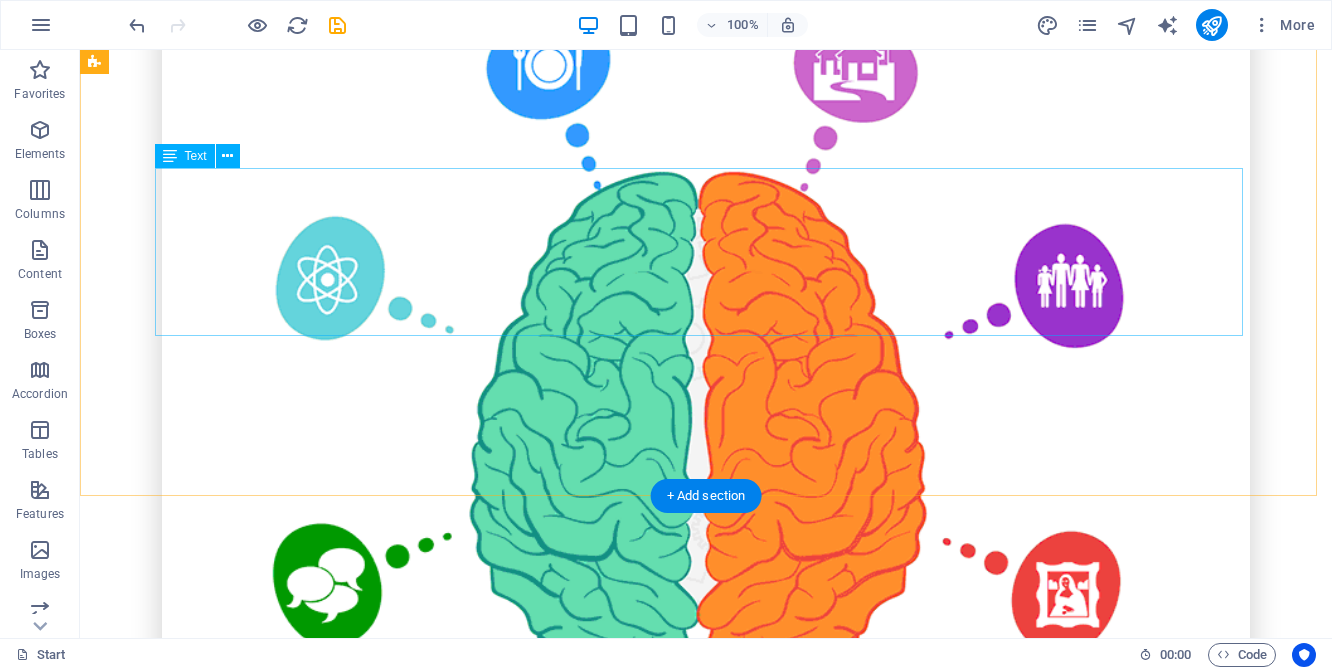 click on "Impact Ireland has developed this Privacy Statement to show our strong commitment to complying with the  General Data Protection Regulation (GDPR) . We are dedicated to ensuring that any personal information you provide is kept private and used only for the purposes described in our Privacy Policy. All personal data will be handled with the highest levels of security and confidentiality, in full accordance with the GDPR and the  Data Protection Act 1988–2018 . This statement outlines Impact Ireland’s commitment to protecting the privacy of users of our website. By using this site, you agree to the terms set out in this Privacy Statement. If you do not agree with these terms or do not want your information to be collected, you may exit the site." at bounding box center [706, 2552] 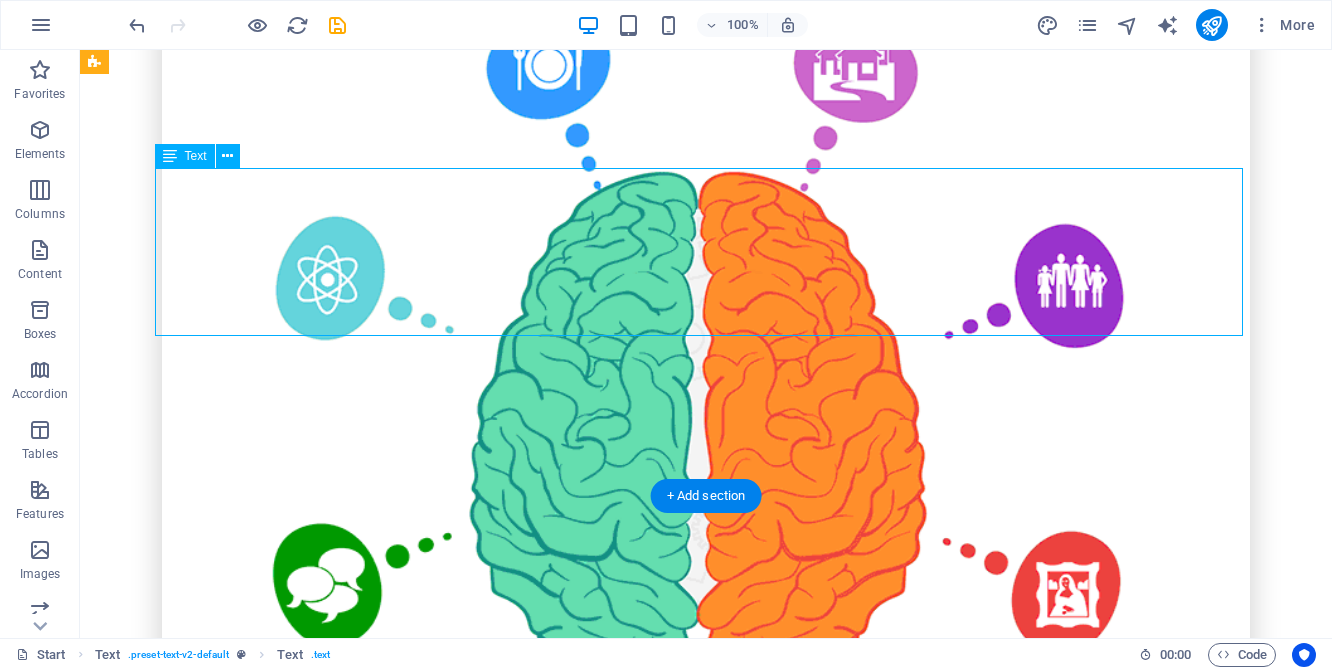 click on "Impact Ireland has developed this Privacy Statement to show our strong commitment to complying with the  General Data Protection Regulation (GDPR) . We are dedicated to ensuring that any personal information you provide is kept private and used only for the purposes described in our Privacy Policy. All personal data will be handled with the highest levels of security and confidentiality, in full accordance with the GDPR and the  Data Protection Act 1988–2018 . This statement outlines Impact Ireland’s commitment to protecting the privacy of users of our website. By using this site, you agree to the terms set out in this Privacy Statement. If you do not agree with these terms or do not want your information to be collected, you may exit the site." at bounding box center [706, 2552] 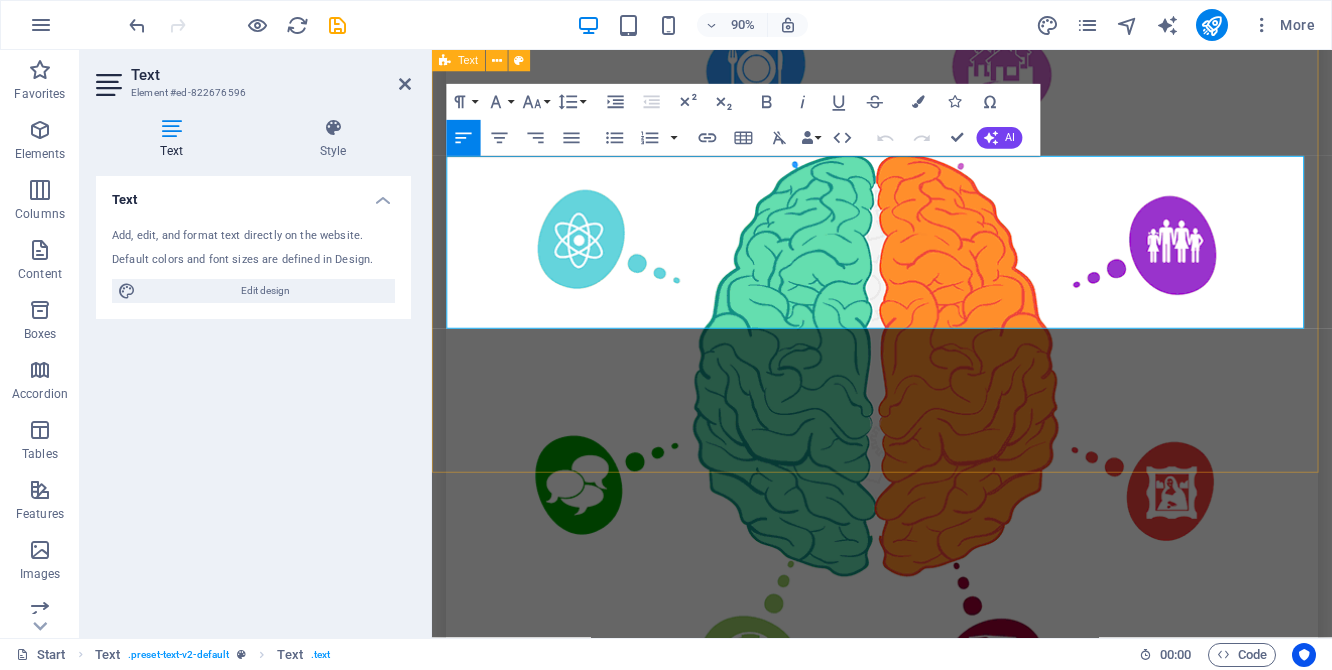 drag, startPoint x: 574, startPoint y: 353, endPoint x: 436, endPoint y: 185, distance: 217.41205 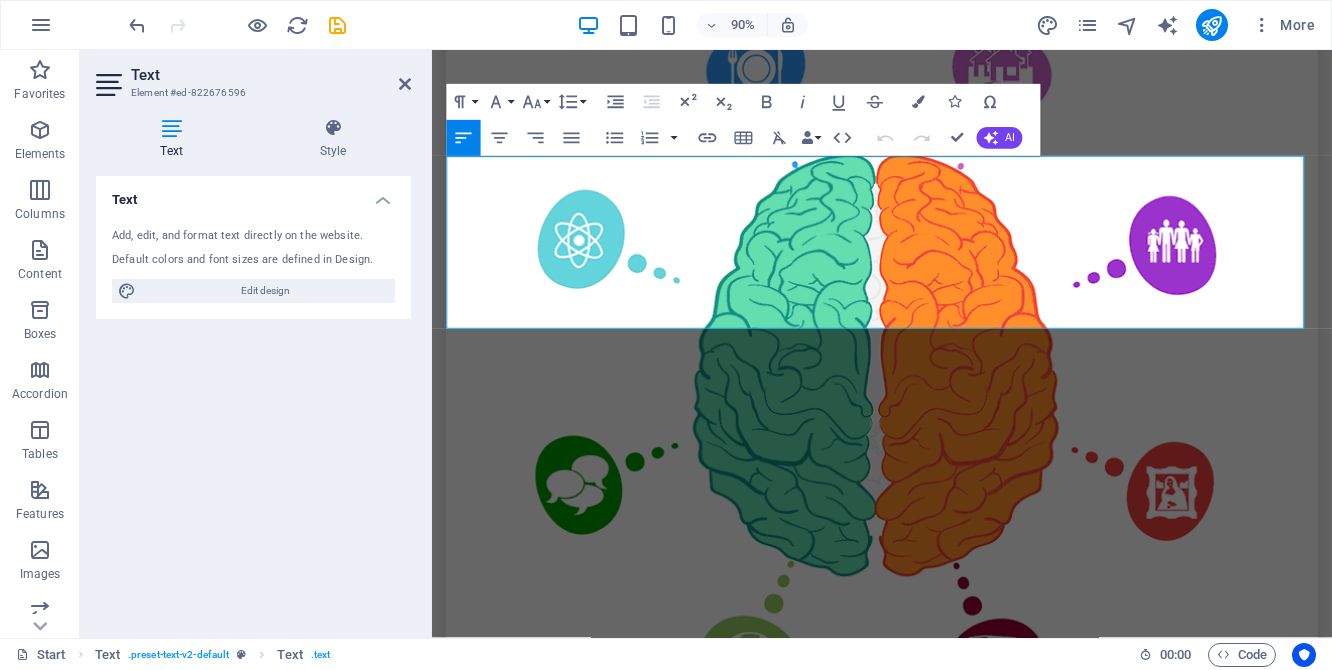 click on "Text Add, edit, and format text directly on the website. Default colors and font sizes are defined in Design. Edit design Alignment Left aligned Centered Right aligned" at bounding box center (253, 399) 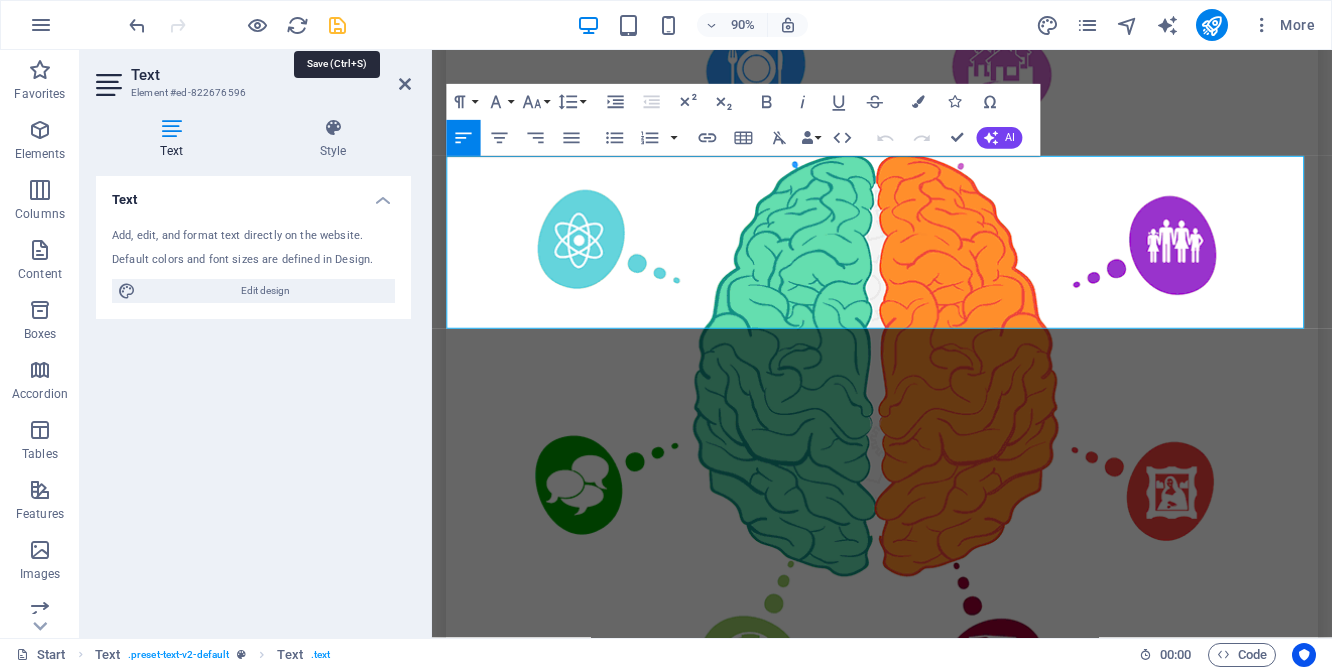 click at bounding box center [337, 25] 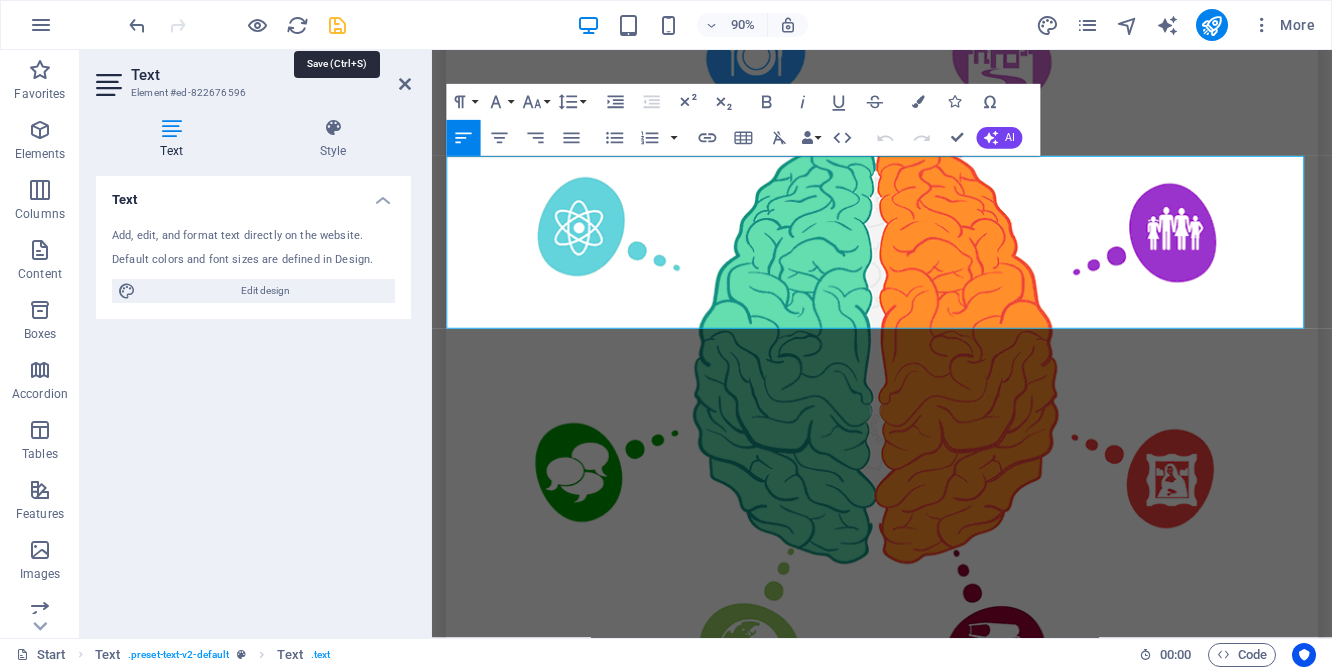 scroll, scrollTop: 1447, scrollLeft: 0, axis: vertical 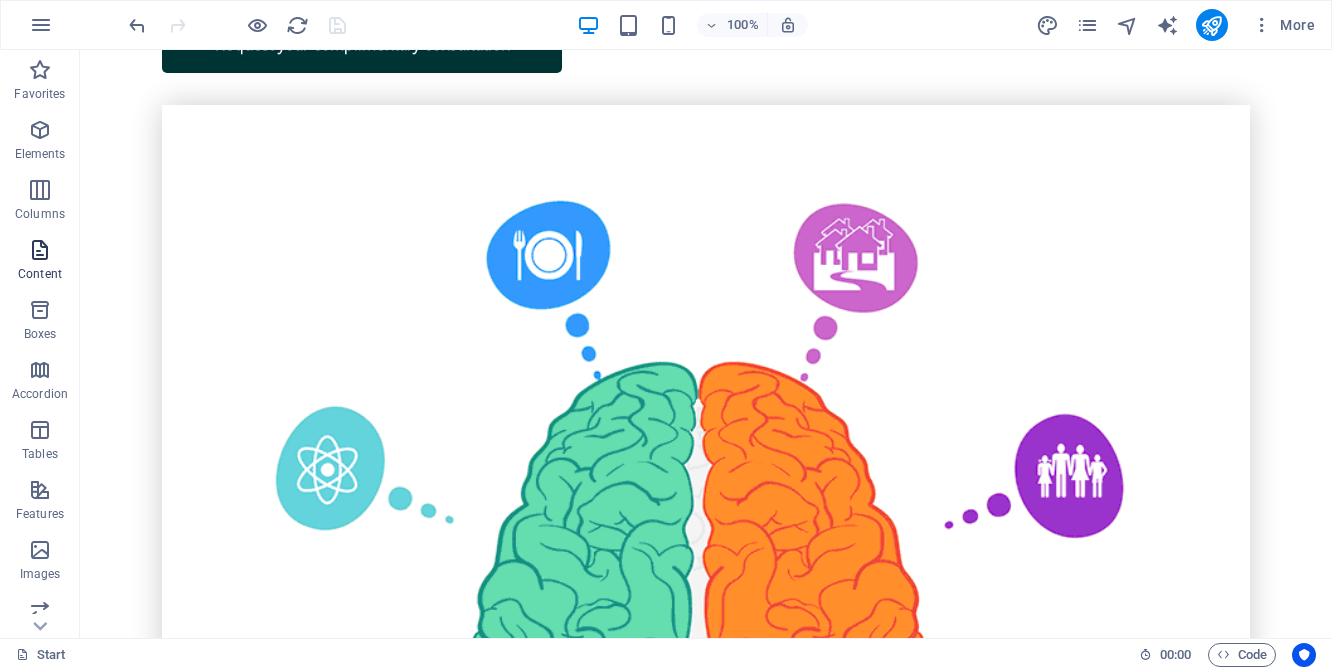 click at bounding box center (40, 250) 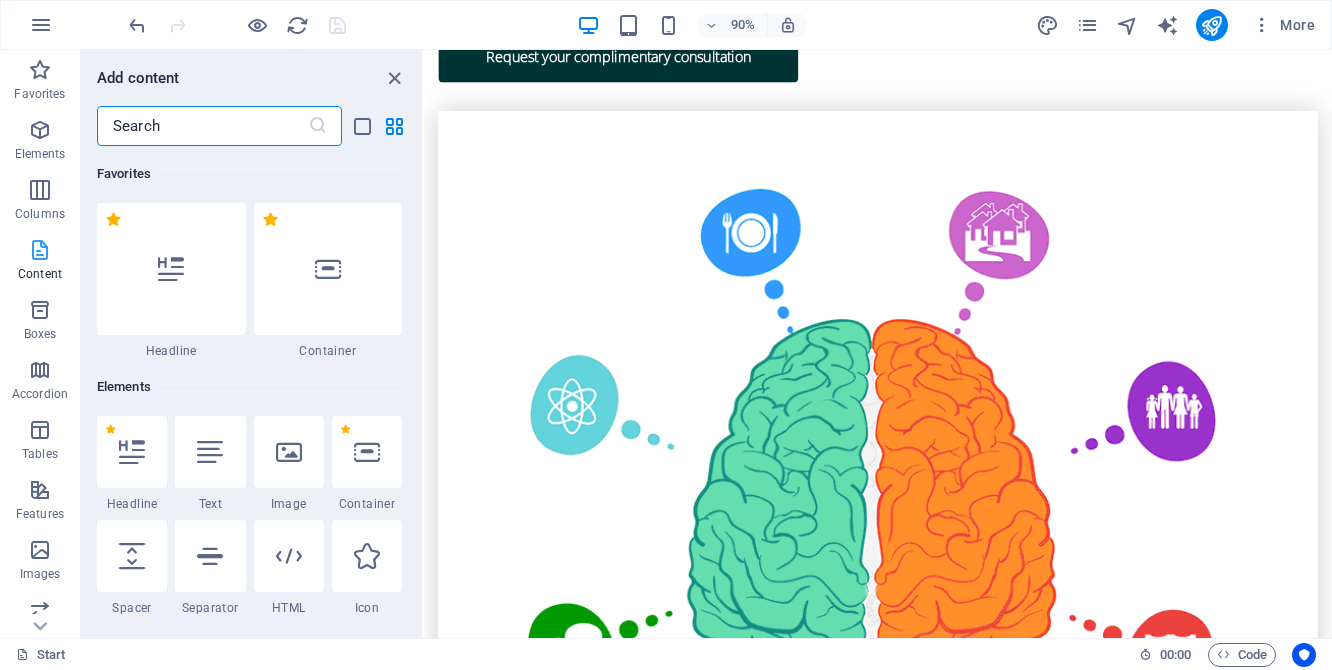 scroll, scrollTop: 859, scrollLeft: 0, axis: vertical 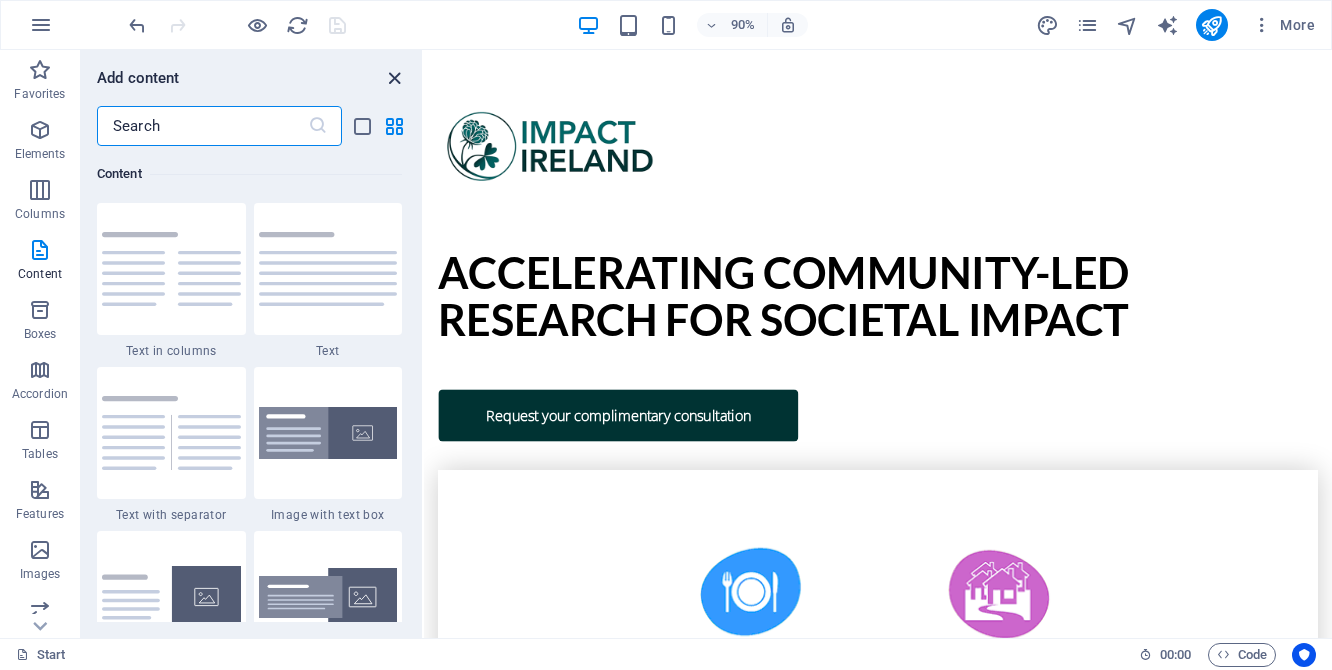 click at bounding box center [394, 78] 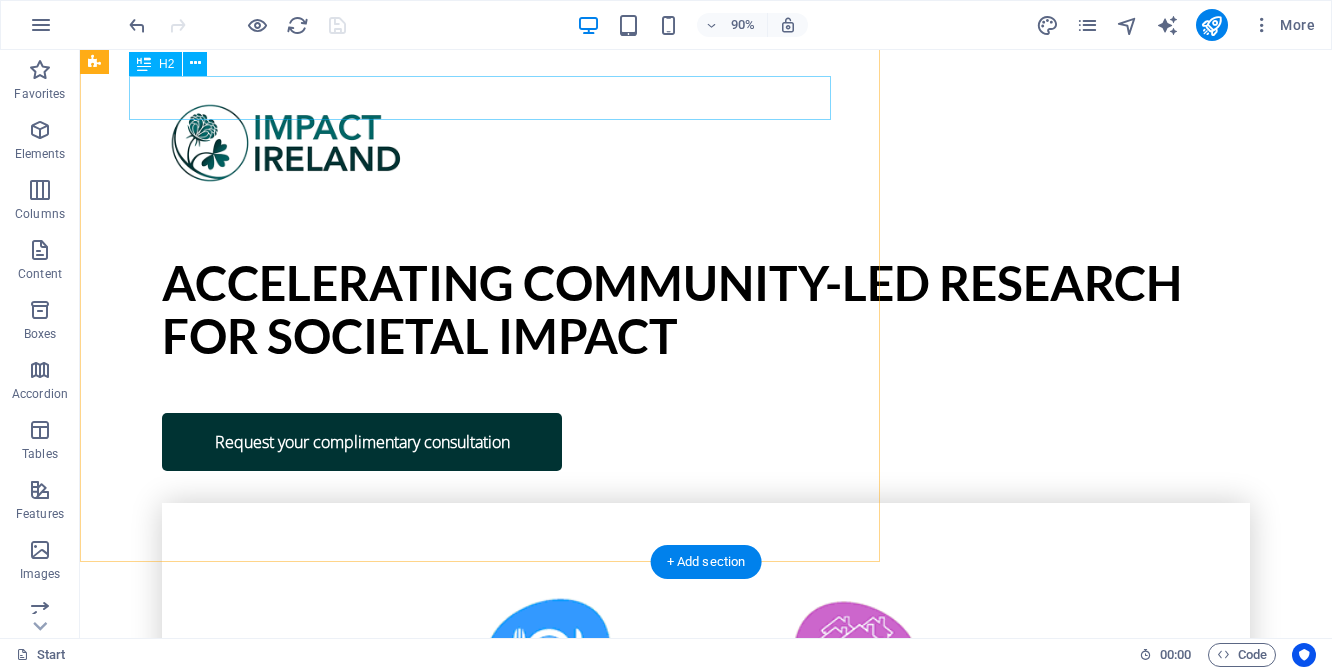 scroll, scrollTop: 833, scrollLeft: 0, axis: vertical 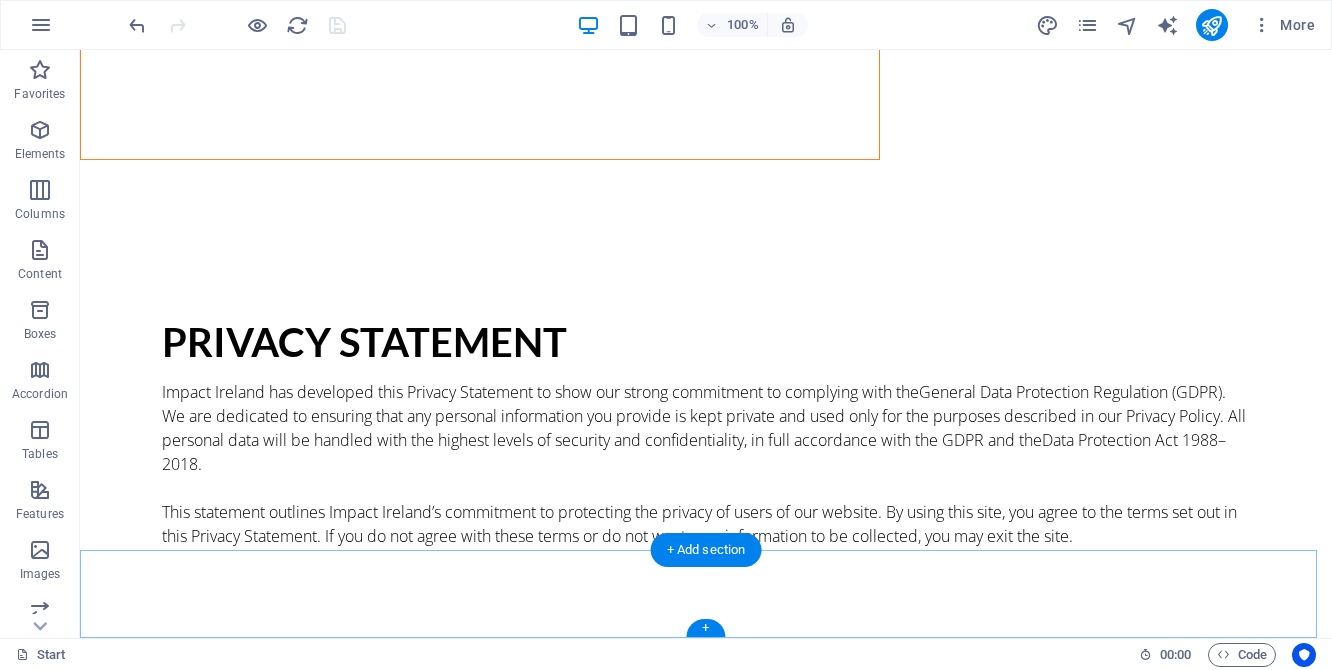click on "+" at bounding box center (705, 628) 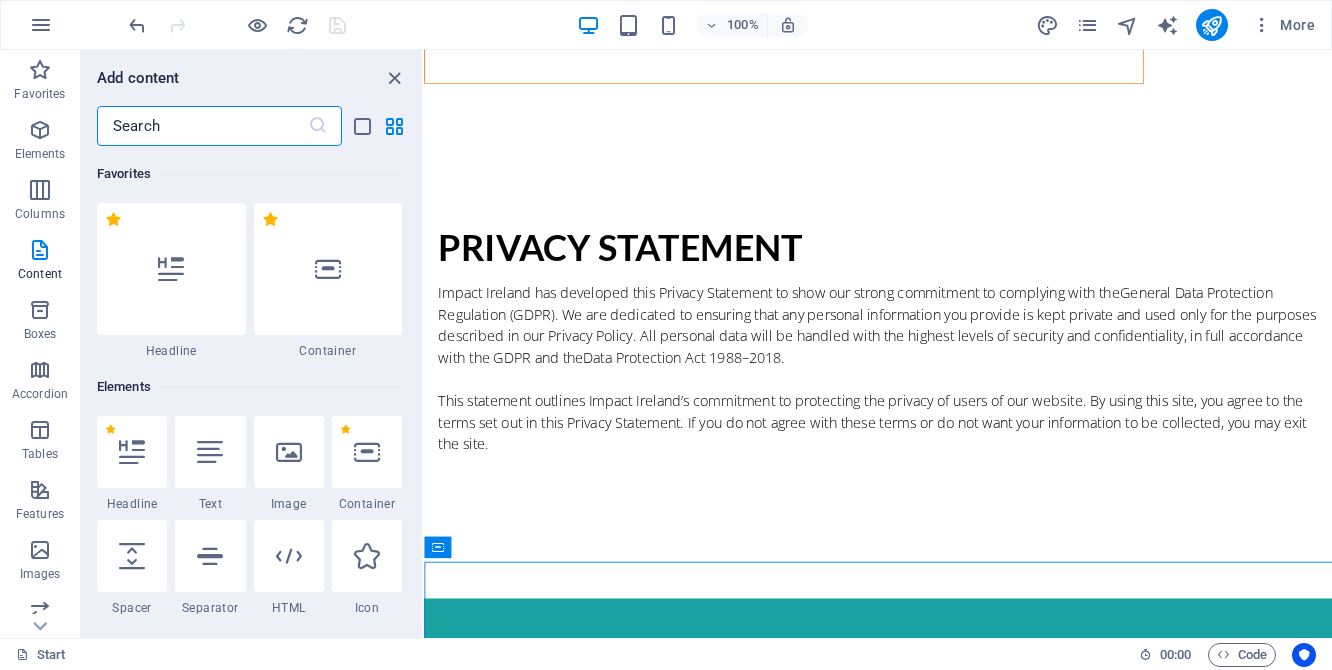 scroll, scrollTop: 3466, scrollLeft: 0, axis: vertical 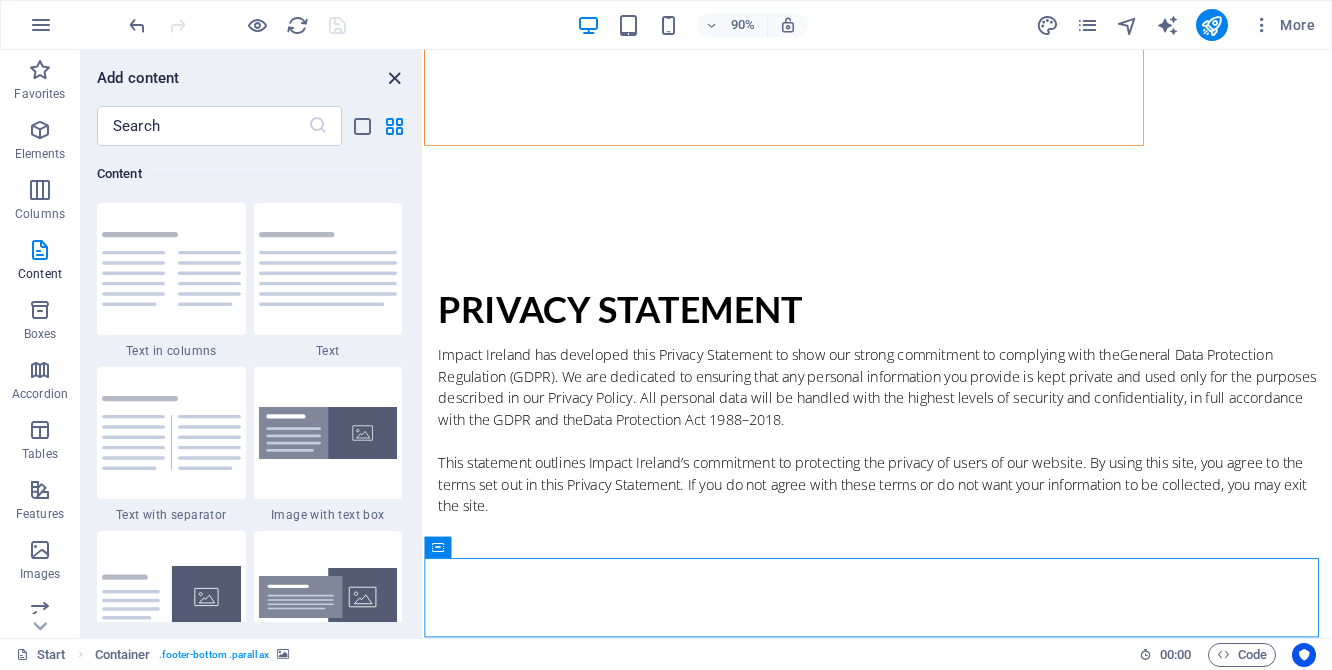 click at bounding box center (394, 78) 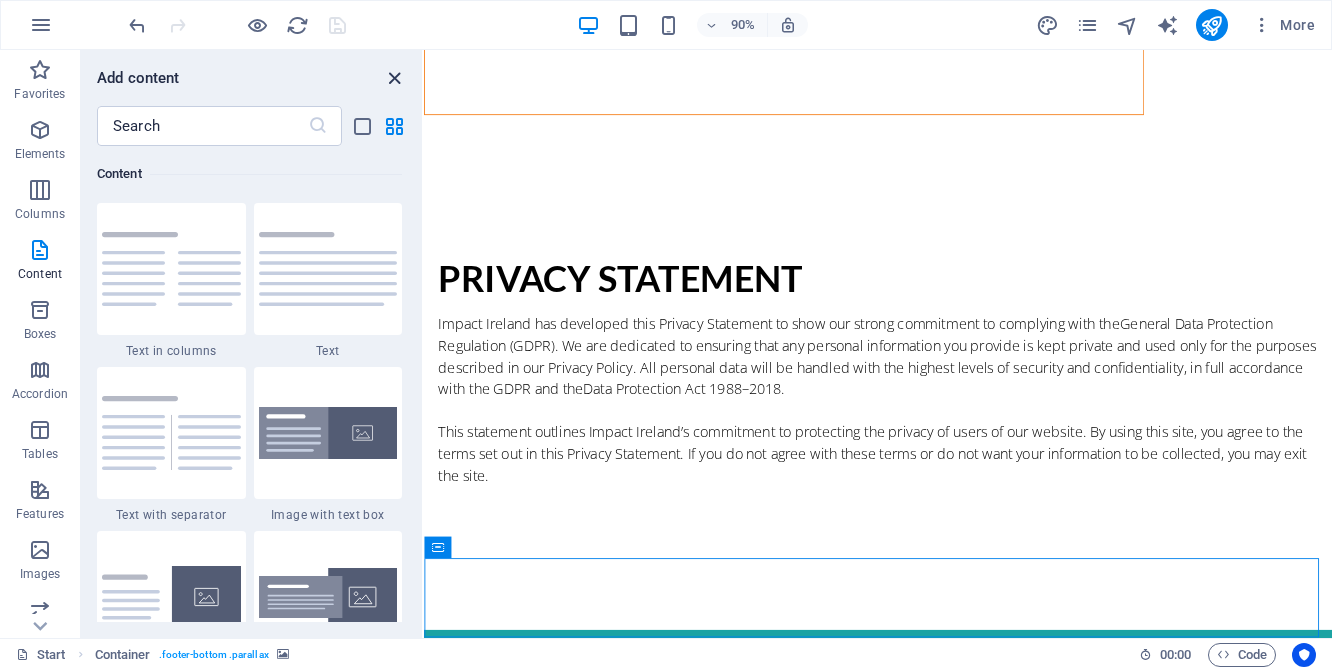 scroll, scrollTop: 3535, scrollLeft: 0, axis: vertical 